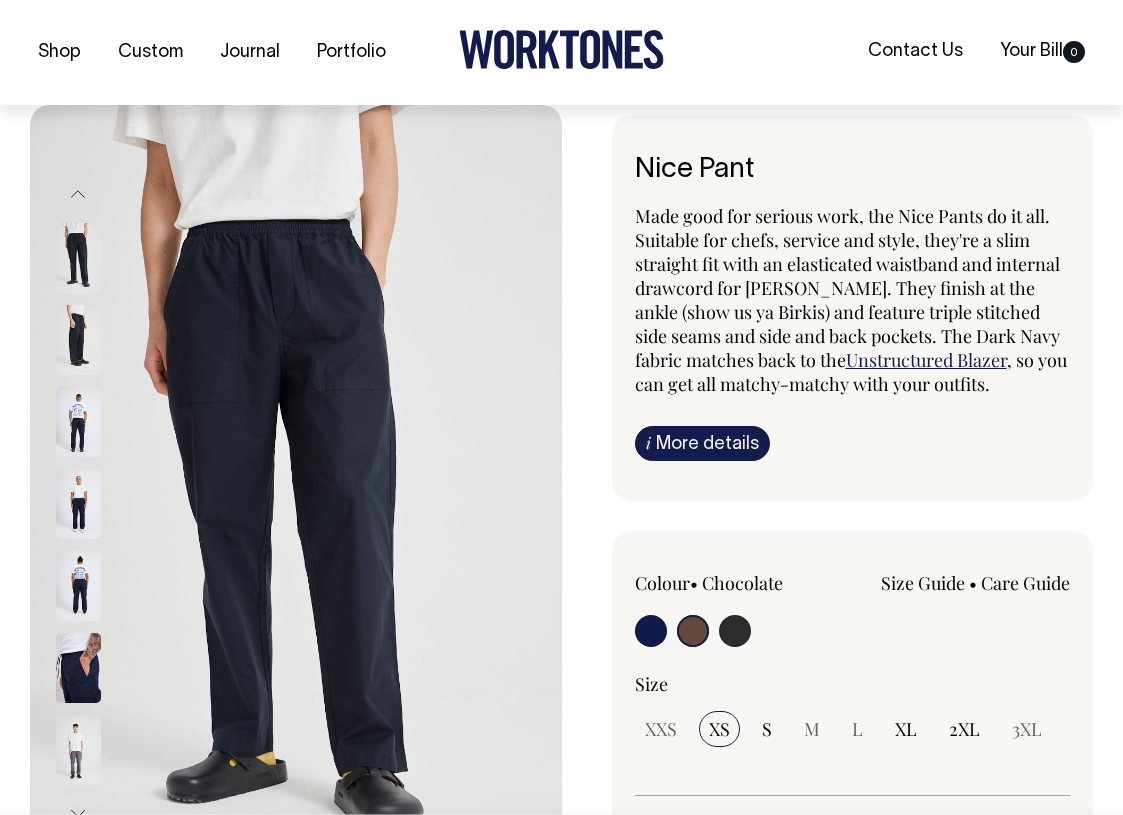 select on "Chocolate" 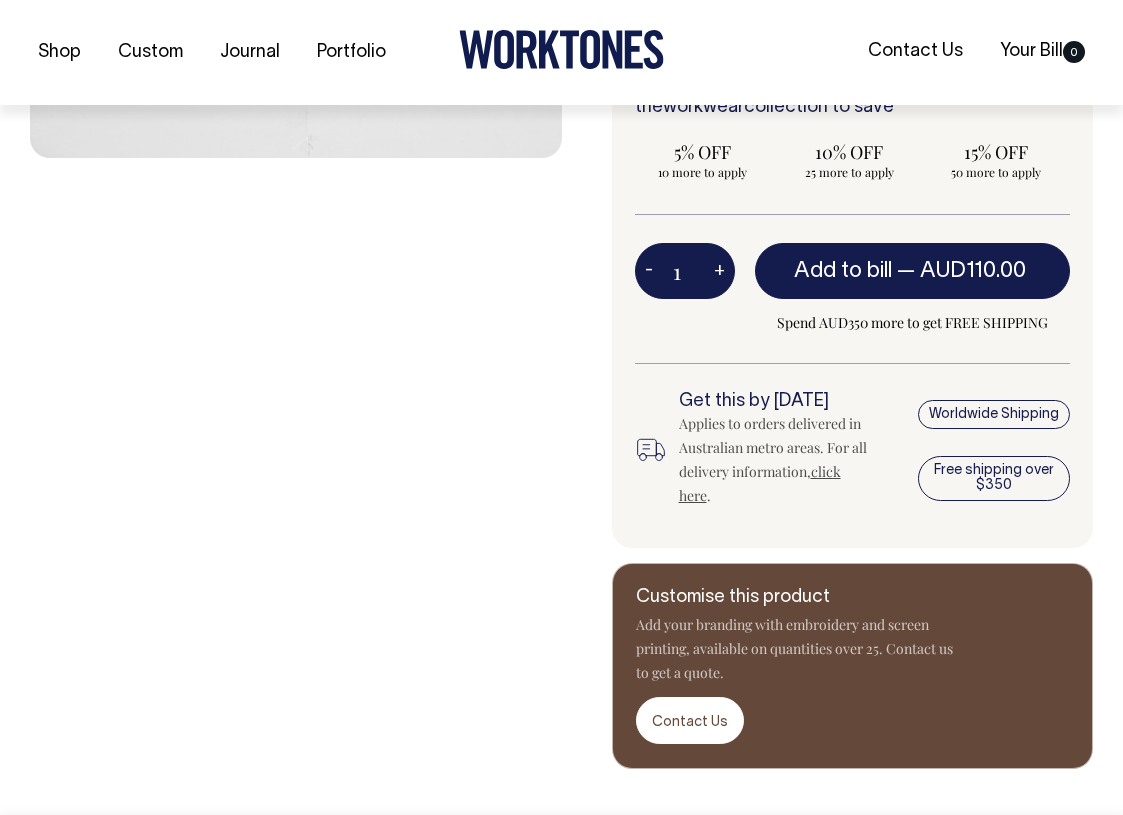 scroll, scrollTop: 0, scrollLeft: 0, axis: both 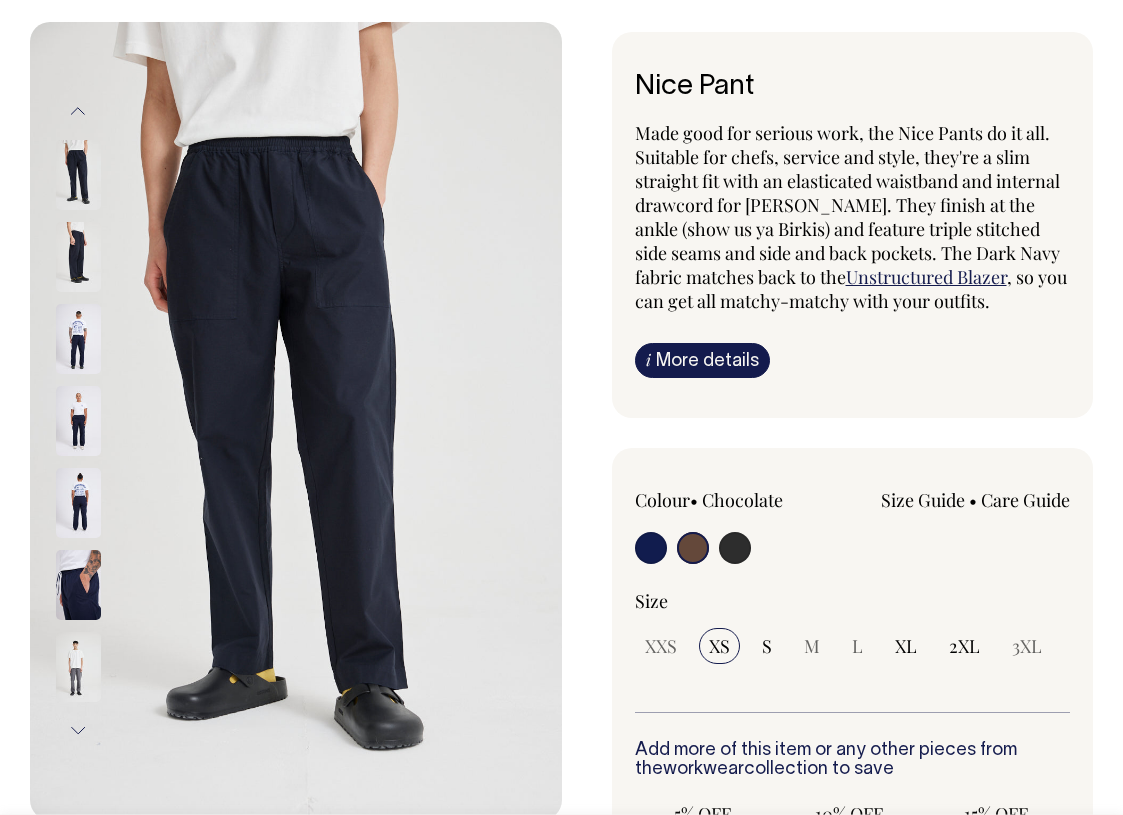 click on "Unstructured Blazer" at bounding box center (926, 277) 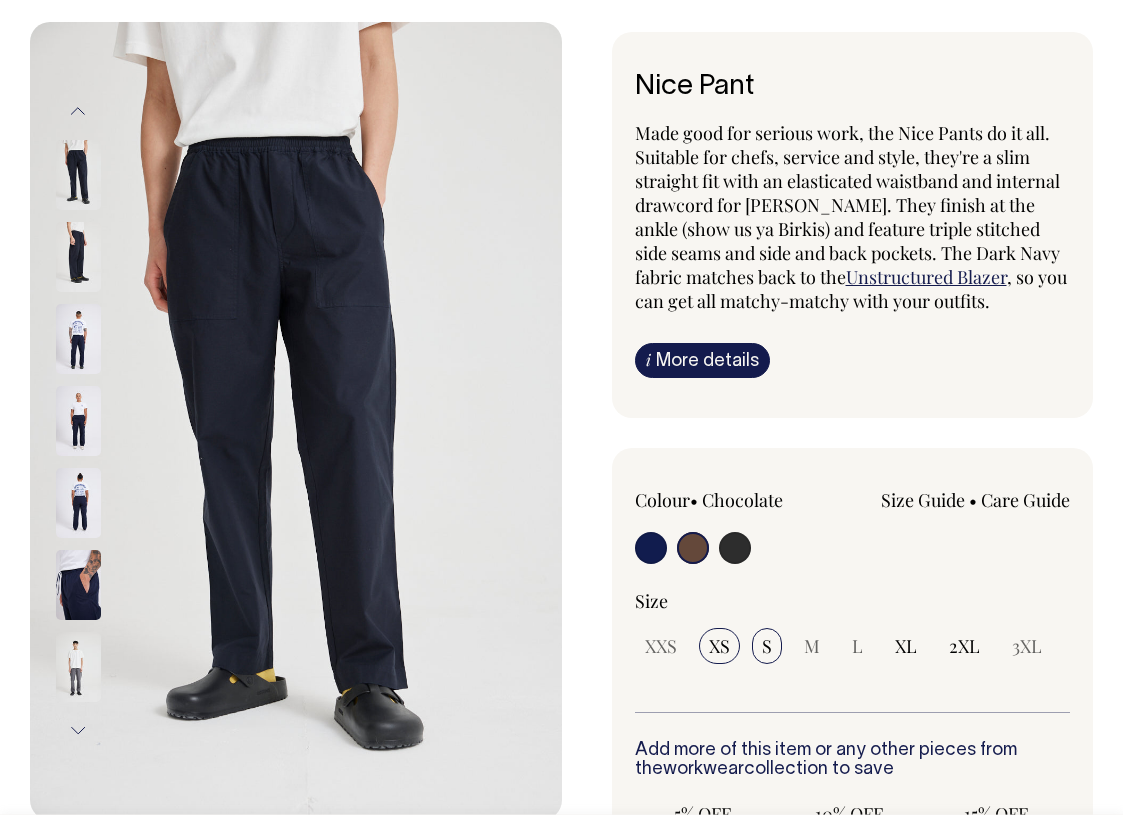 click on "S" at bounding box center [767, 646] 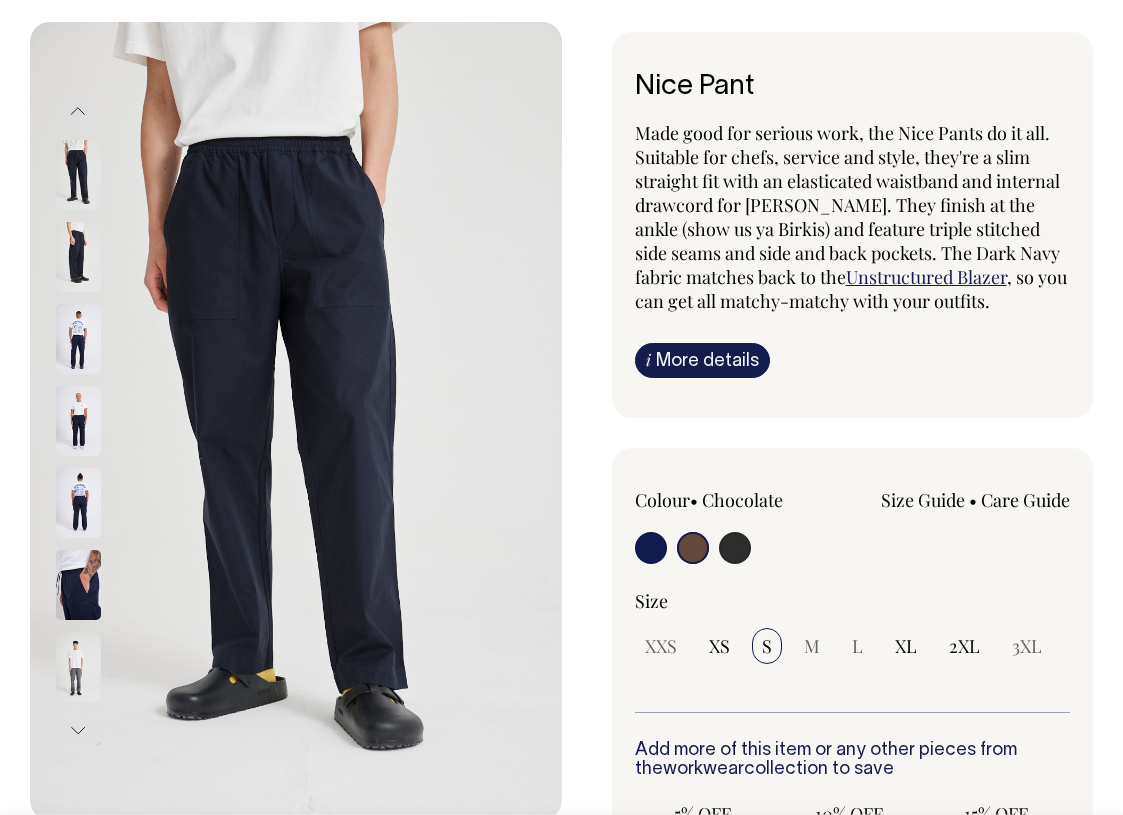 click on "Size Guide" at bounding box center [923, 500] 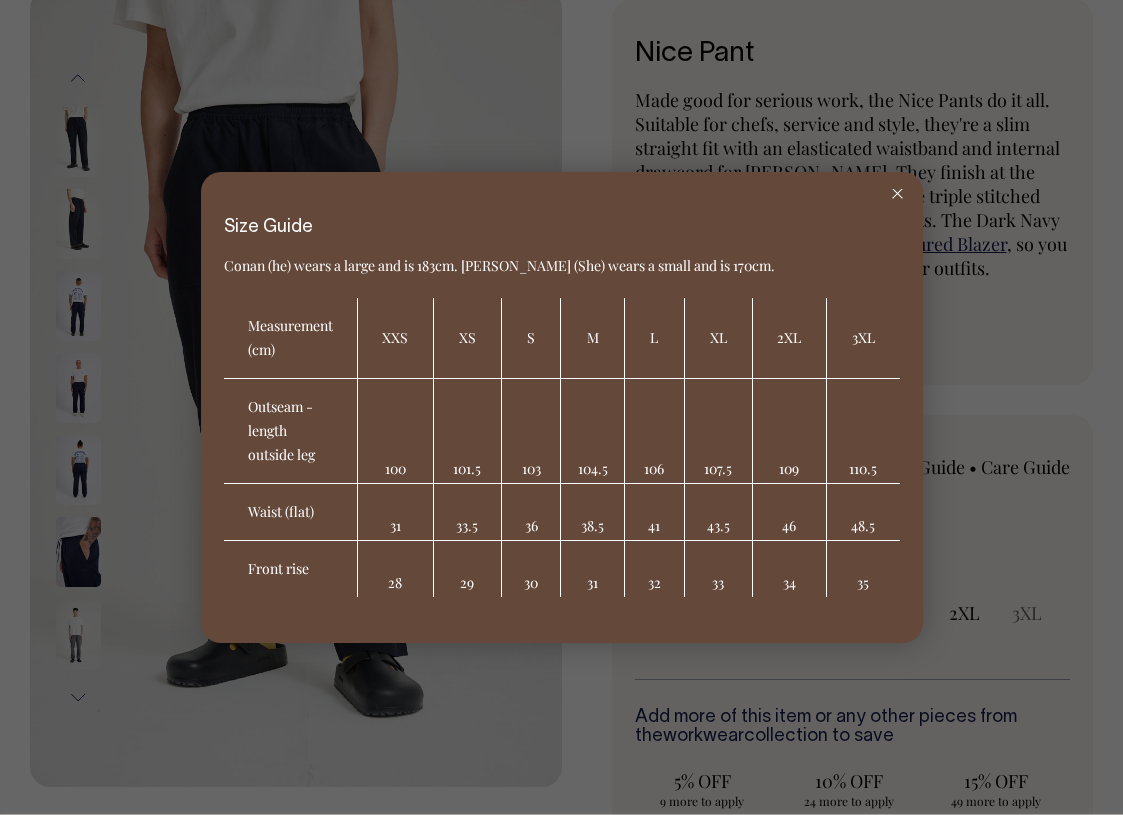 scroll, scrollTop: 117, scrollLeft: 0, axis: vertical 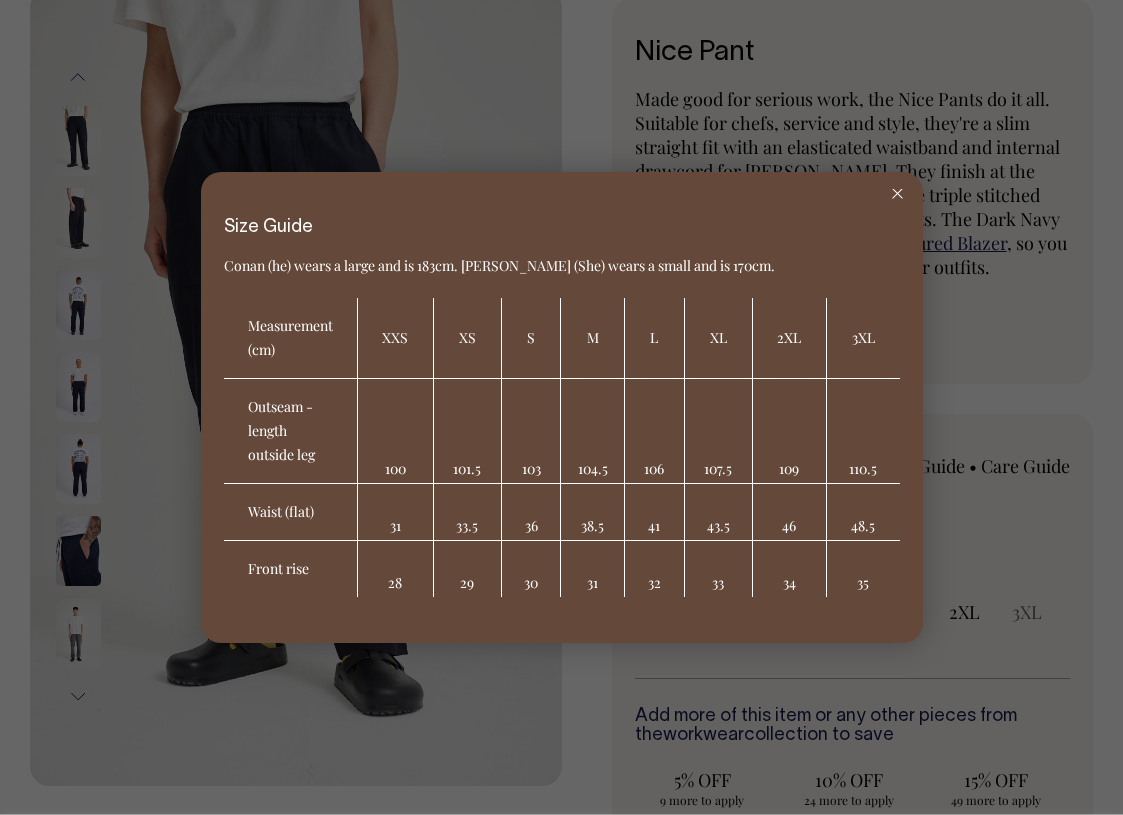 click at bounding box center [897, 194] 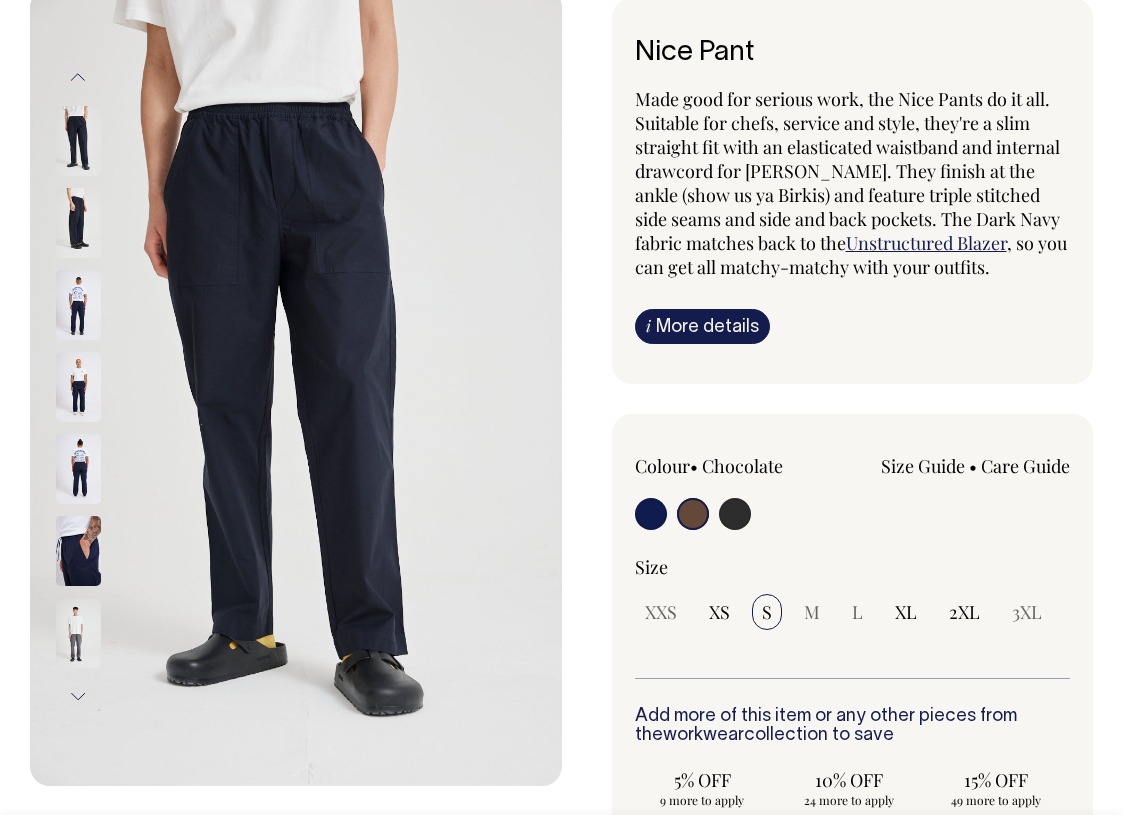 click at bounding box center (78, 469) 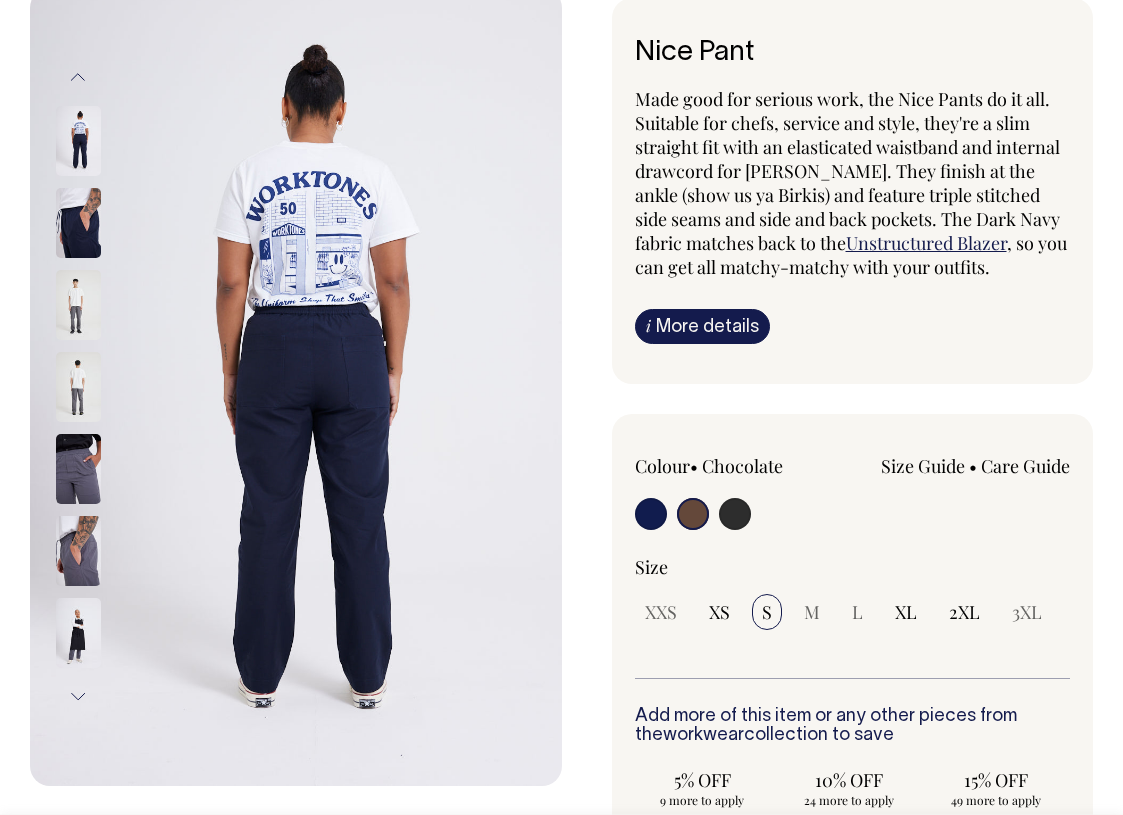 click at bounding box center (78, 305) 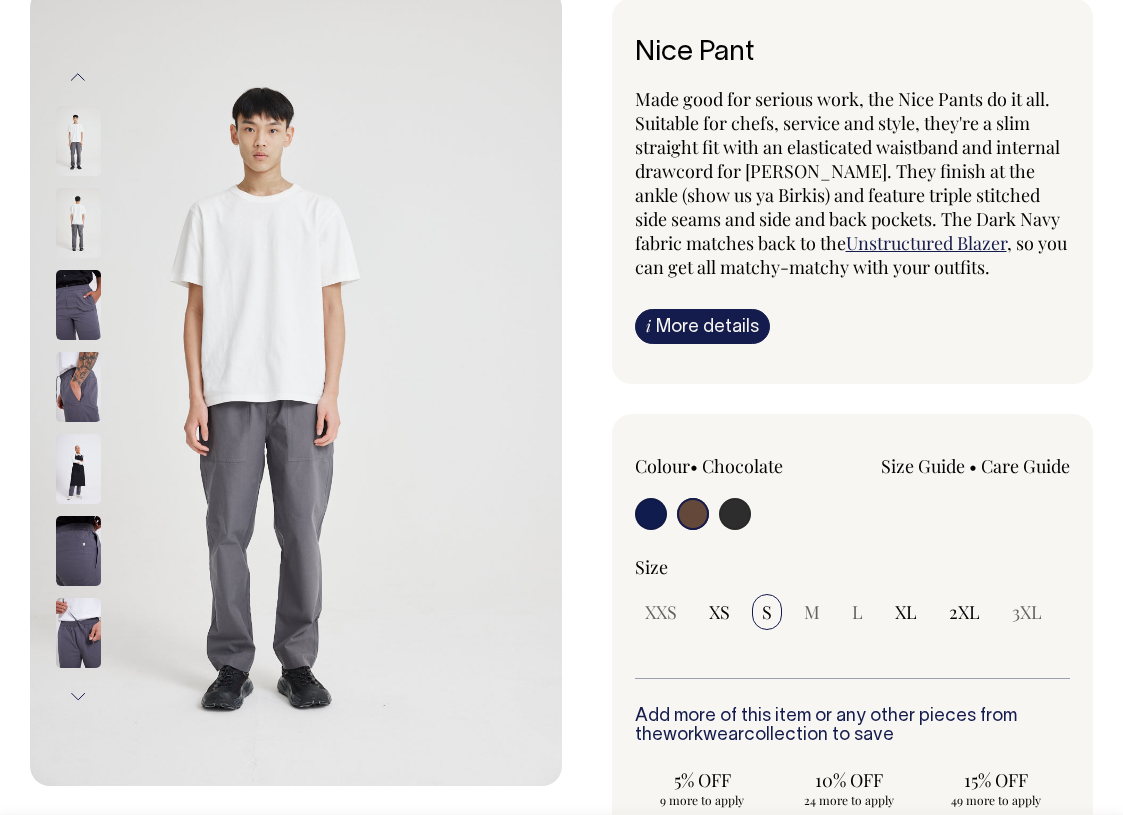 click on "Previous" at bounding box center (78, 77) 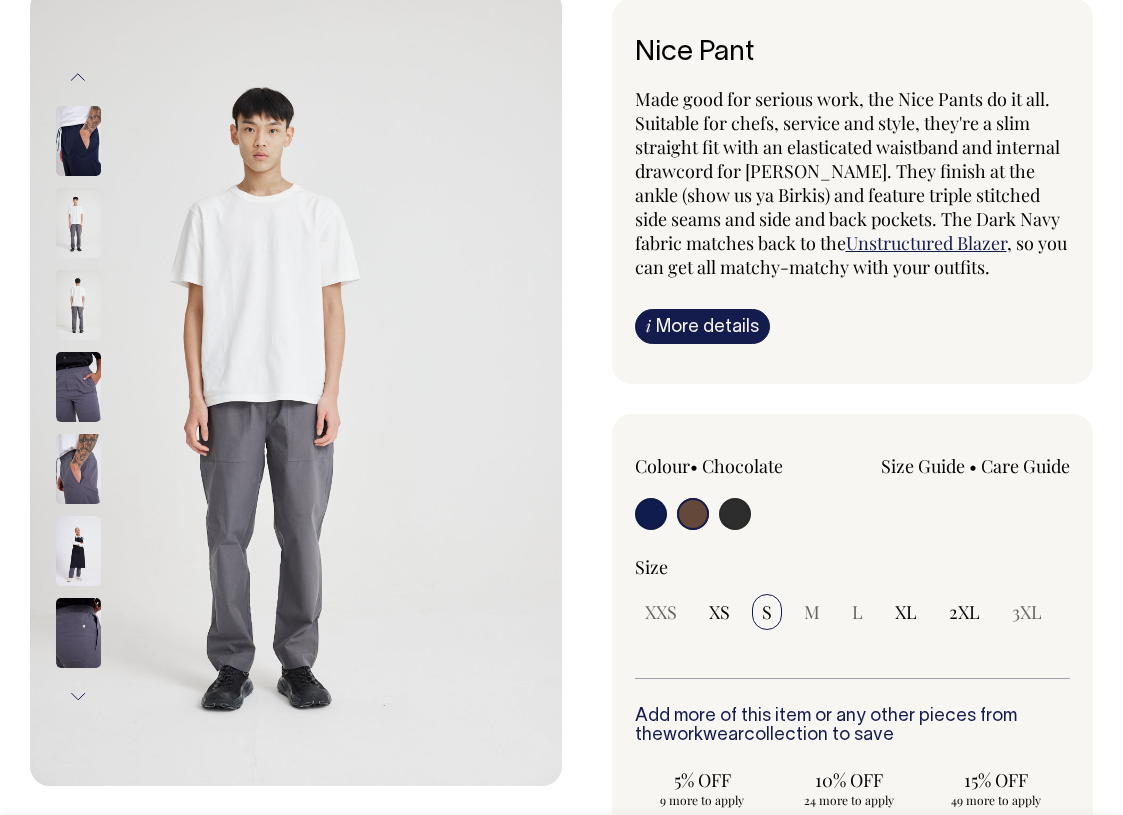 click on "Previous" at bounding box center (78, 77) 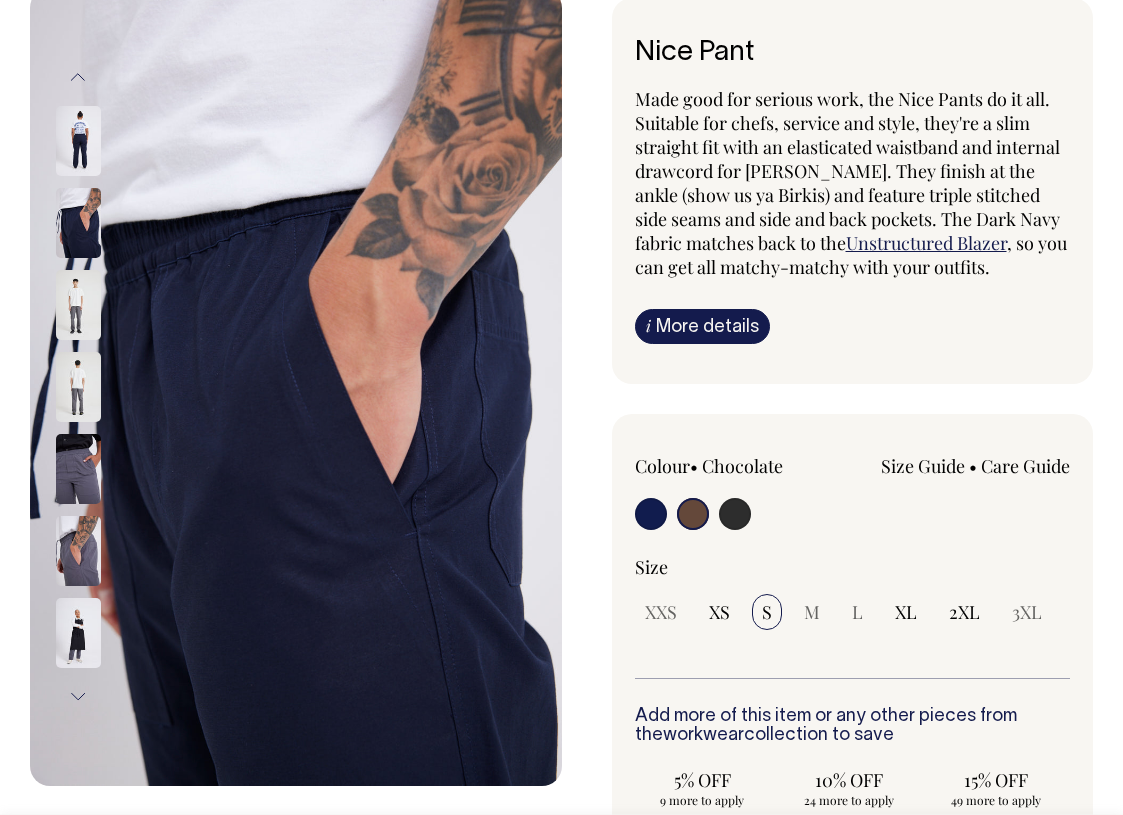 click on "Previous" at bounding box center [78, 77] 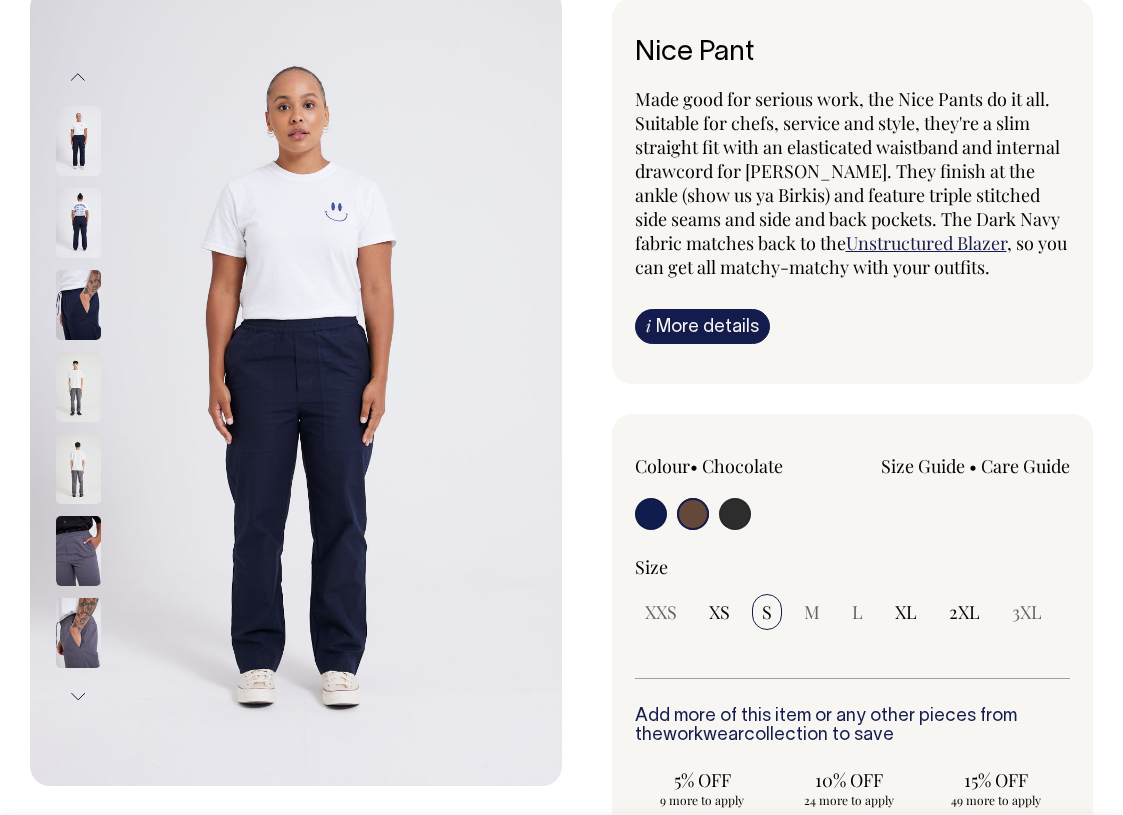 click on "Previous" at bounding box center (78, 77) 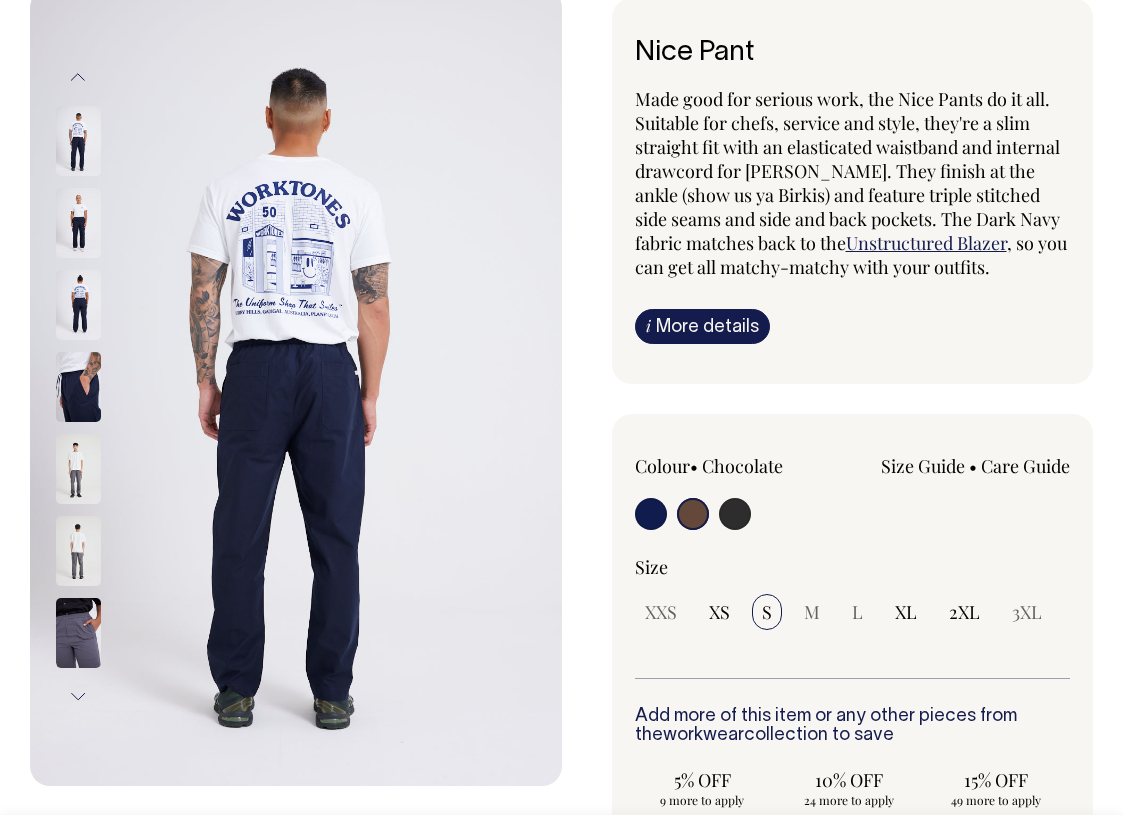 click on "Previous" at bounding box center [78, 77] 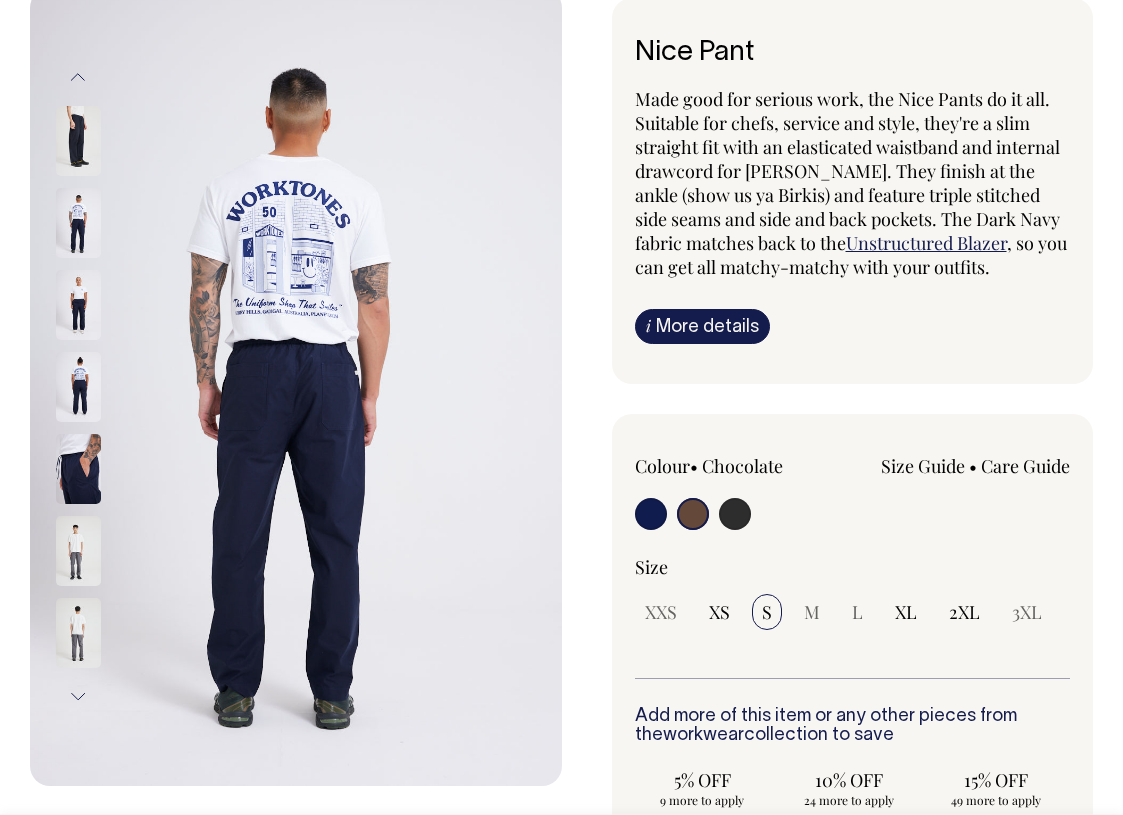 click on "Previous" at bounding box center [78, 77] 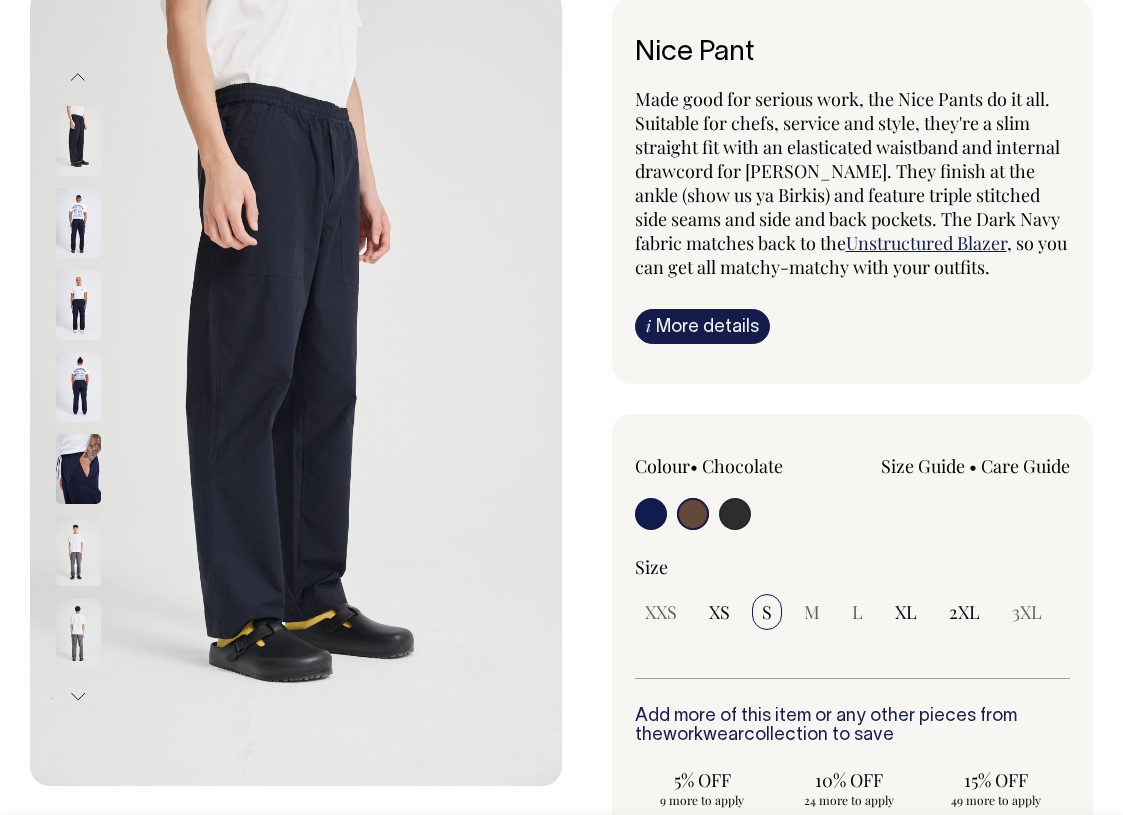 click on "Previous" at bounding box center (78, 77) 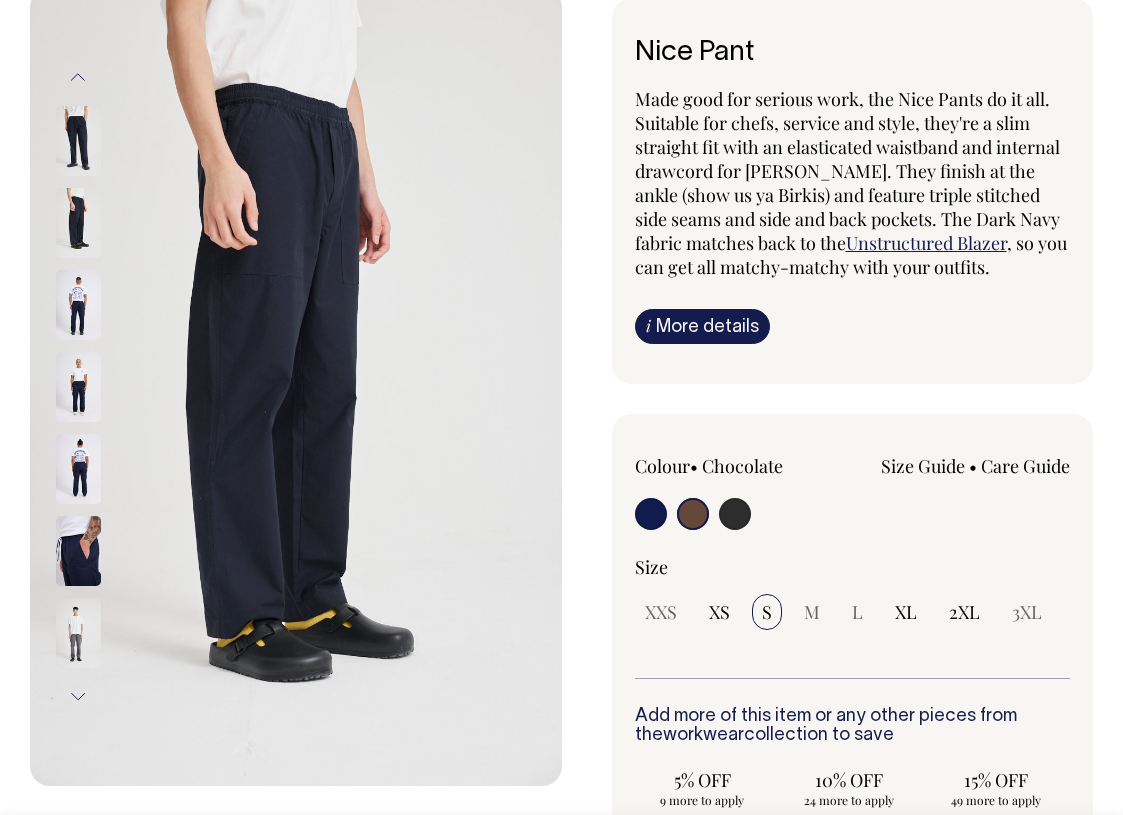 click on "Previous" at bounding box center (78, 77) 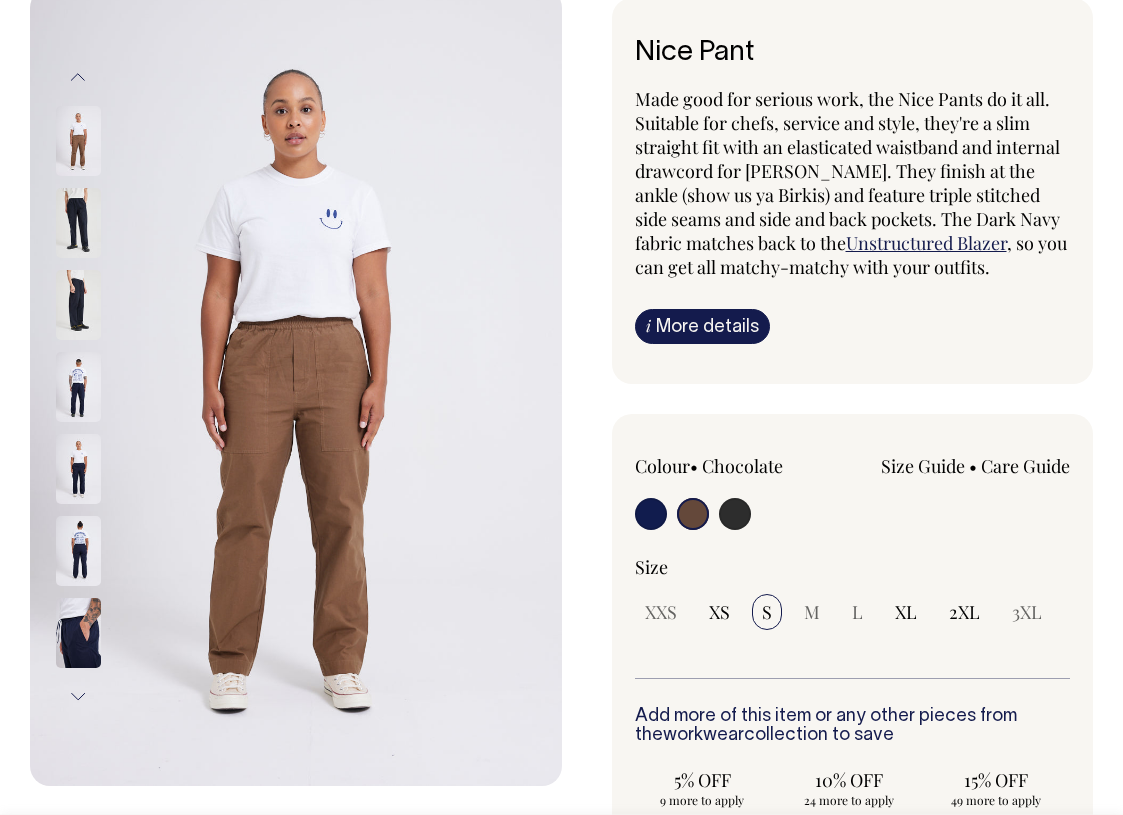 click at bounding box center [78, 141] 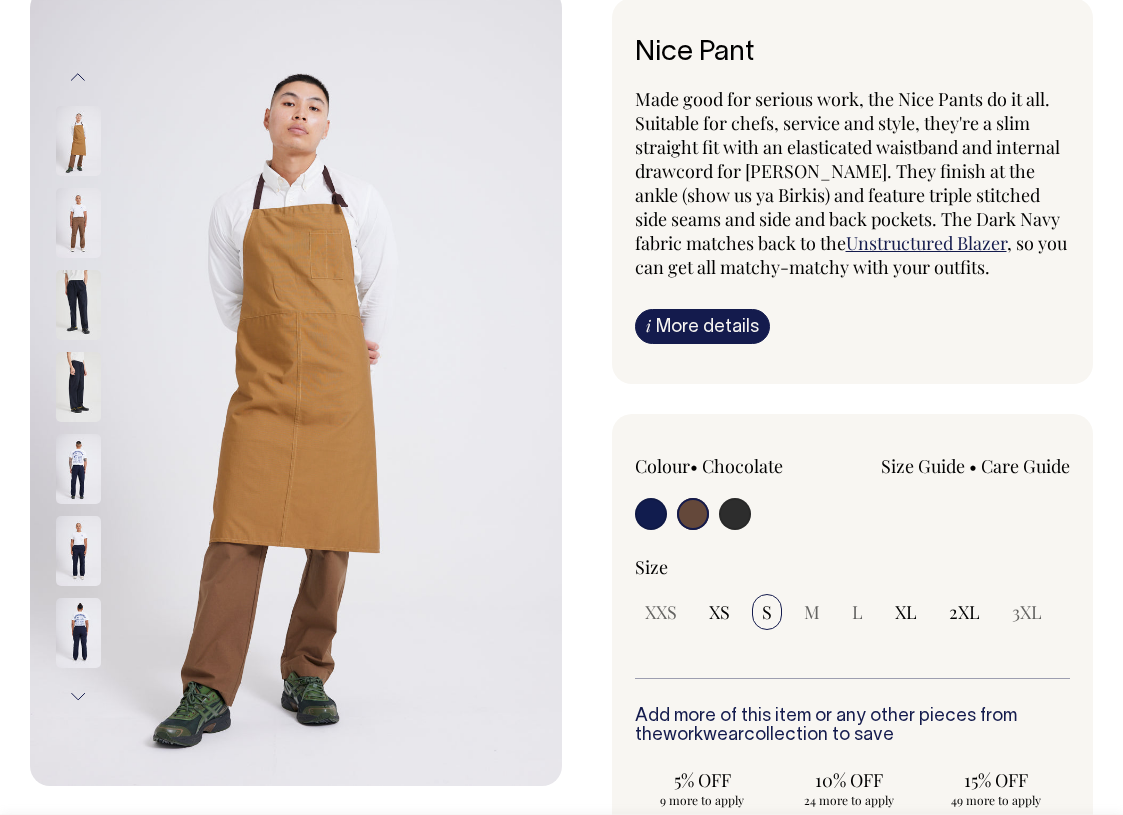 click at bounding box center [78, 141] 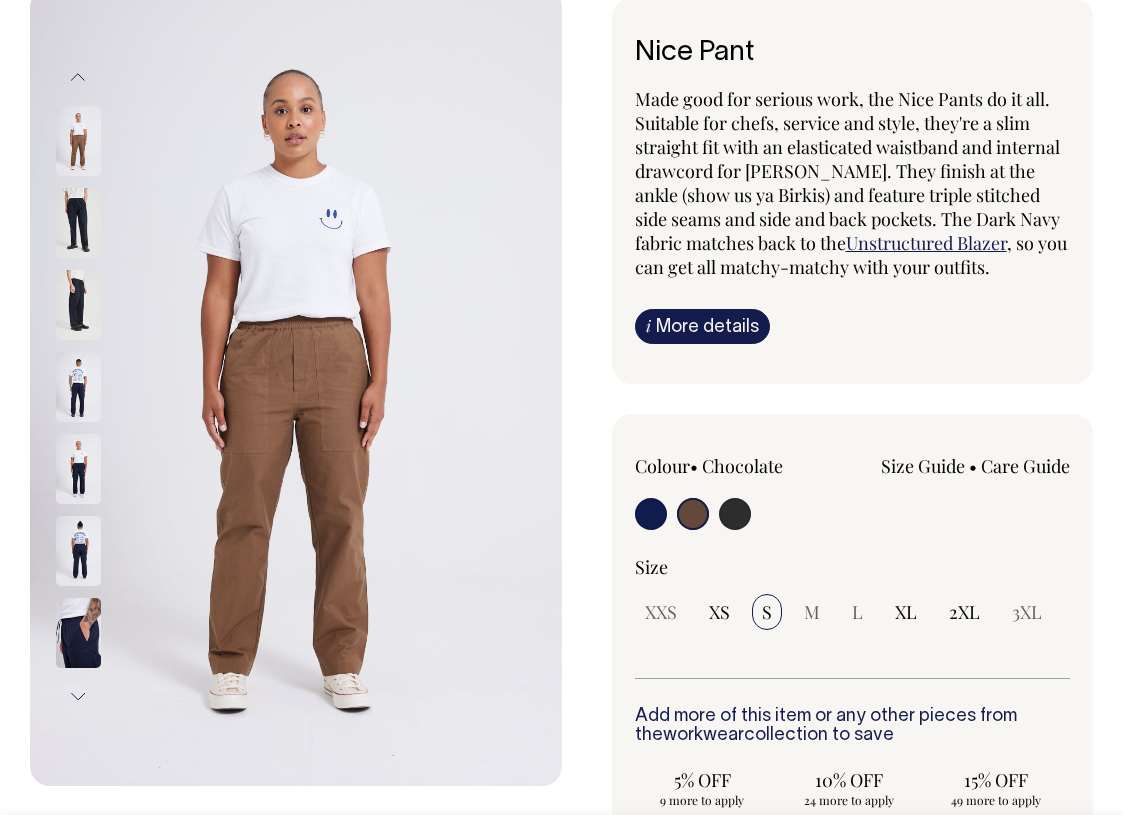 click at bounding box center (78, 223) 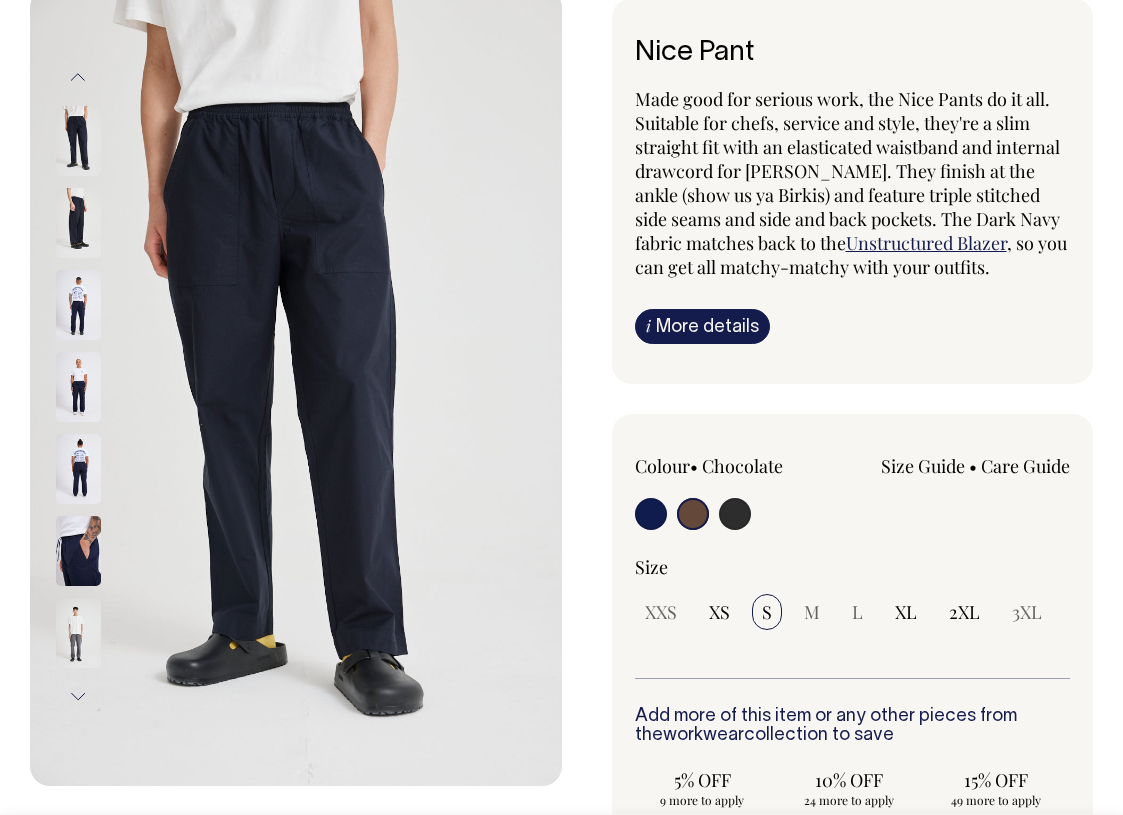click on "Size Guide" at bounding box center (923, 466) 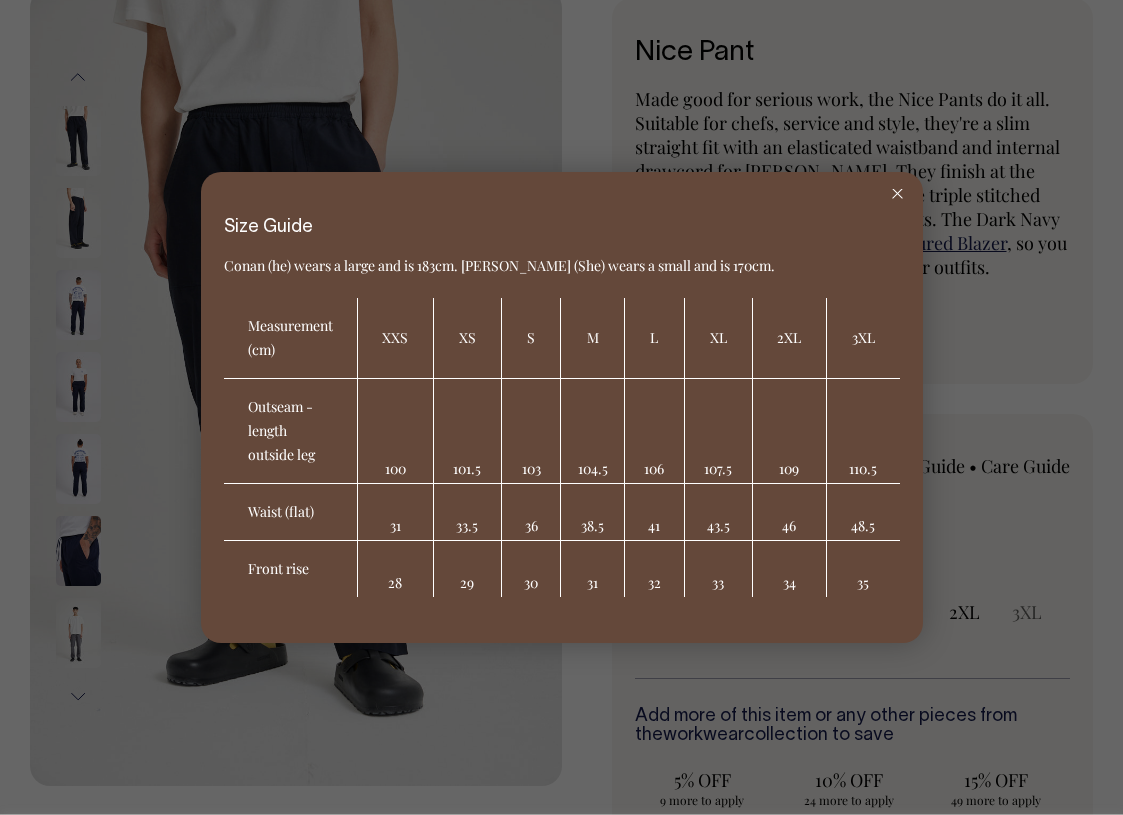 click 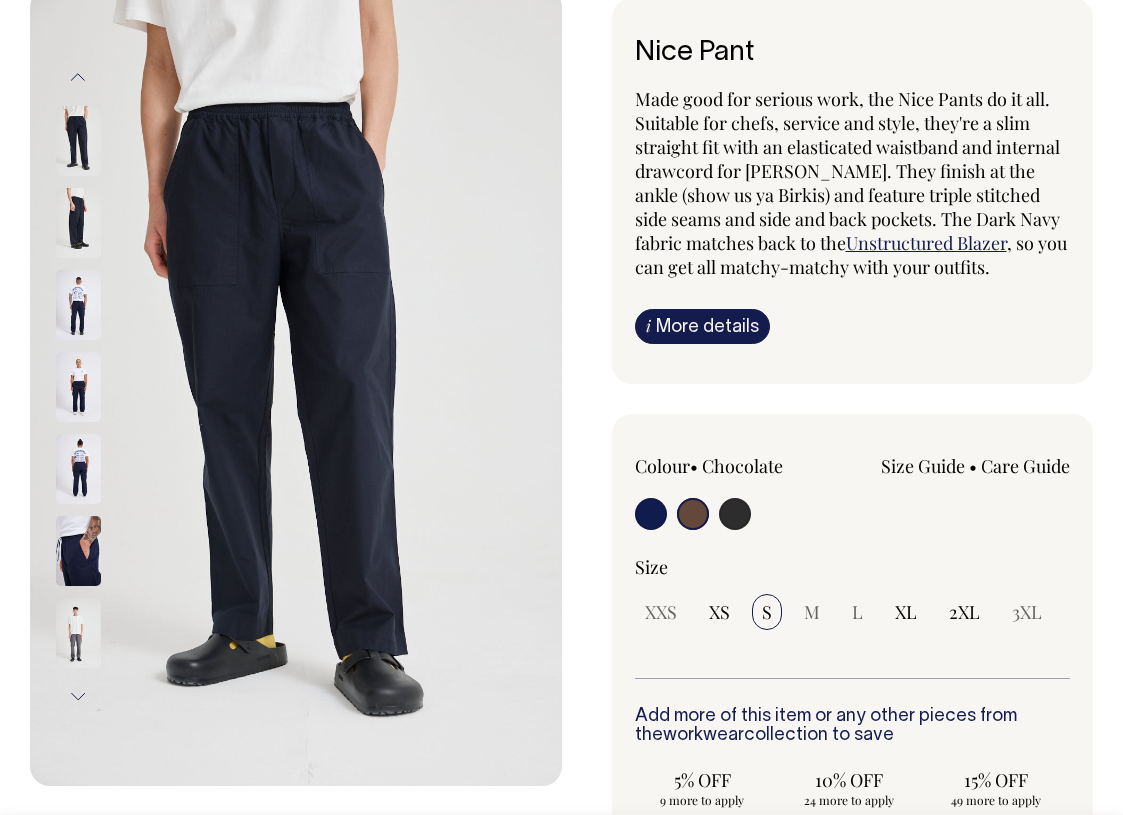 click on "Made good for serious work, the Nice Pants do it all. Suitable for chefs, service and style, they're a slim straight fit with an elasticated waistband and internal drawcord for max comfort. They finish at the ankle (show us ya Birkis) and feature triple stitched side seams and side and back pockets. The Dark Navy fabric matches back to the" at bounding box center [847, 171] 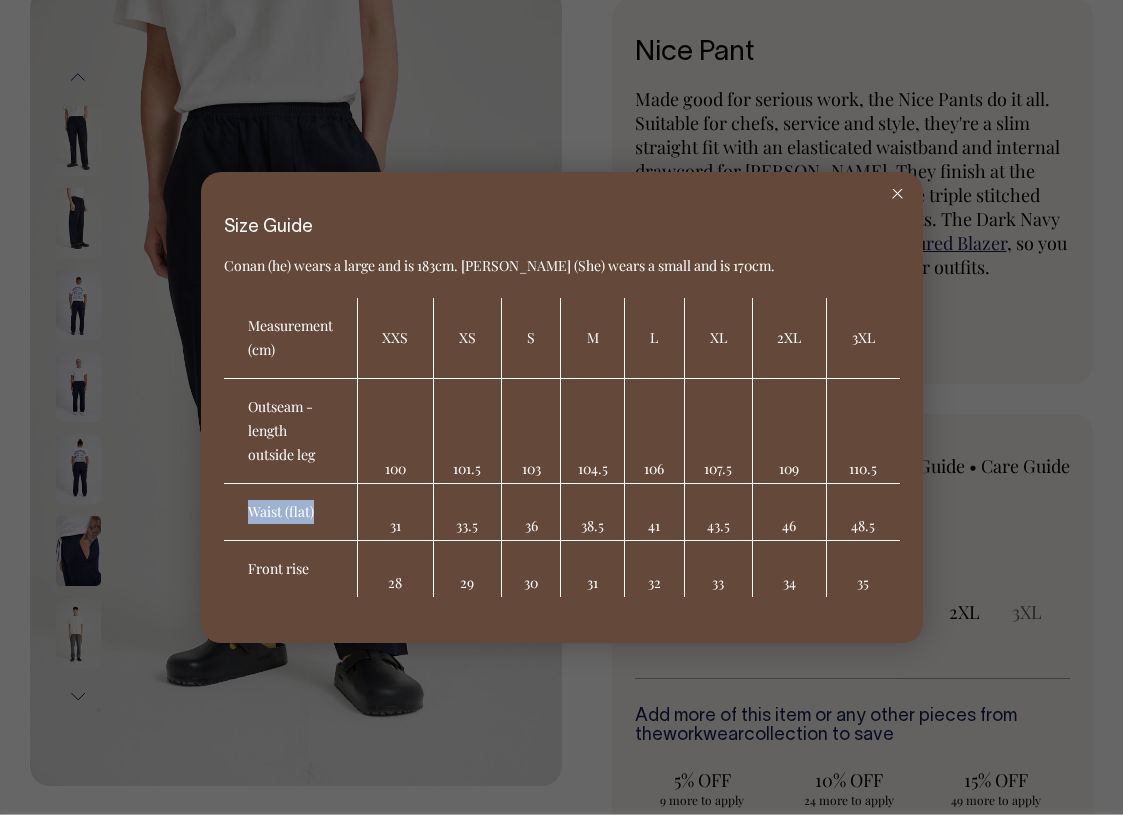drag, startPoint x: 247, startPoint y: 511, endPoint x: 340, endPoint y: 513, distance: 93.0215 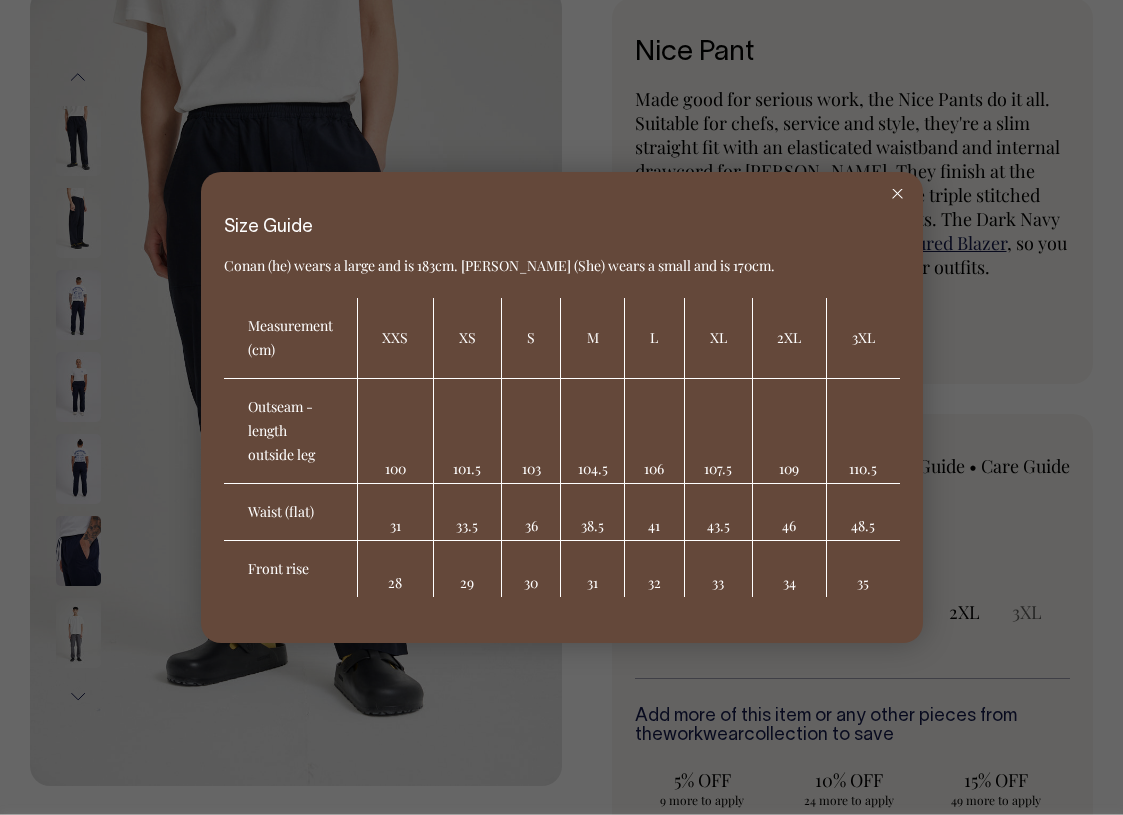 click 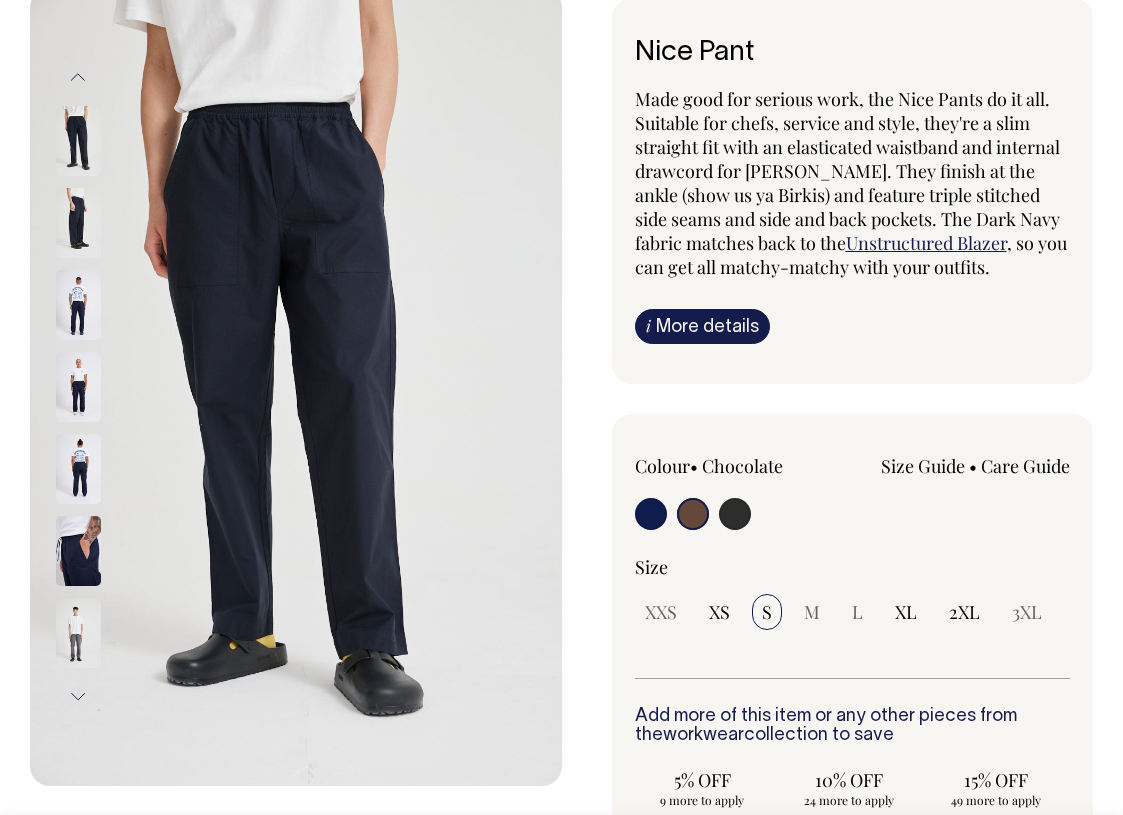 click at bounding box center [78, 305] 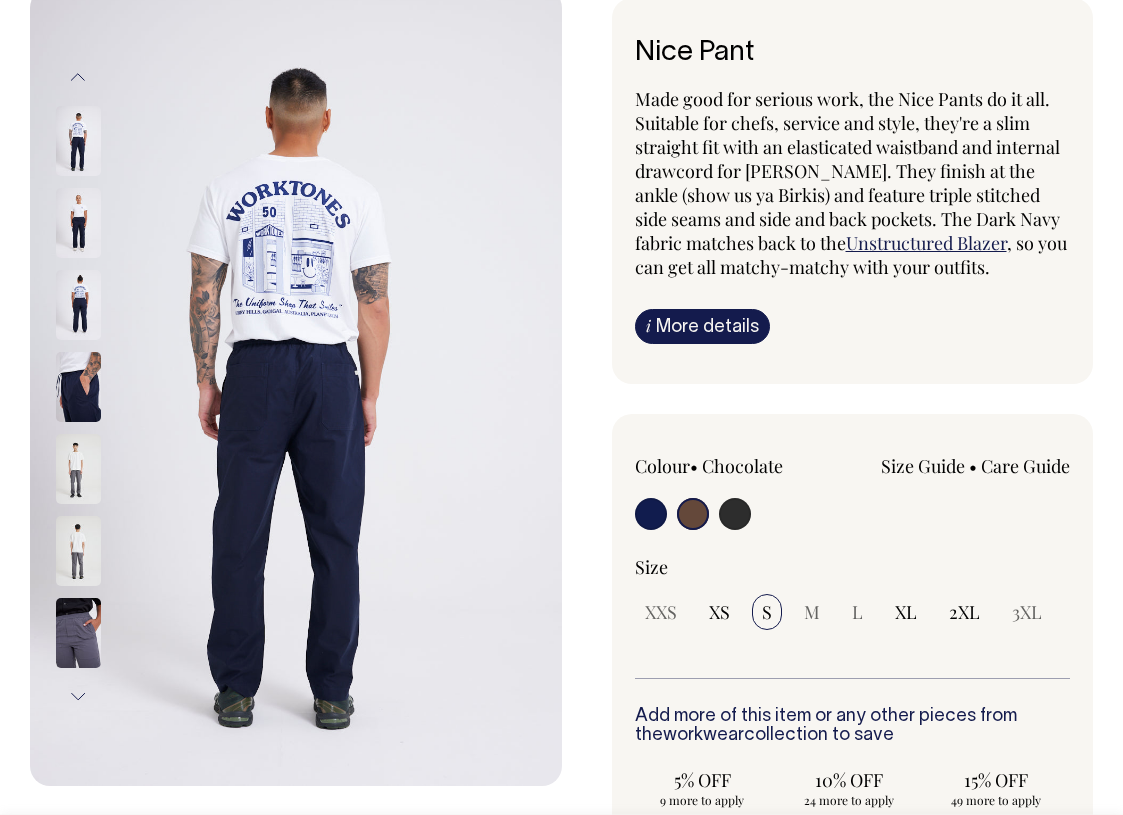 click on "Size Guide" at bounding box center (923, 466) 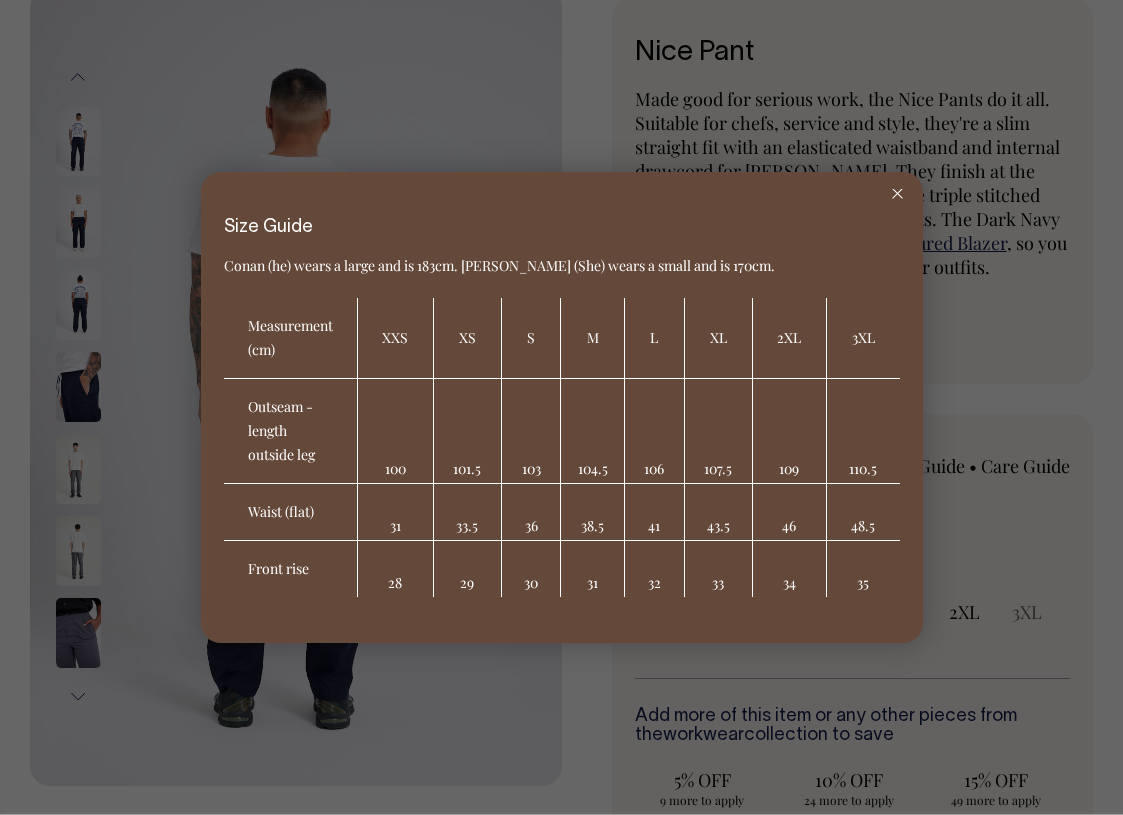 click 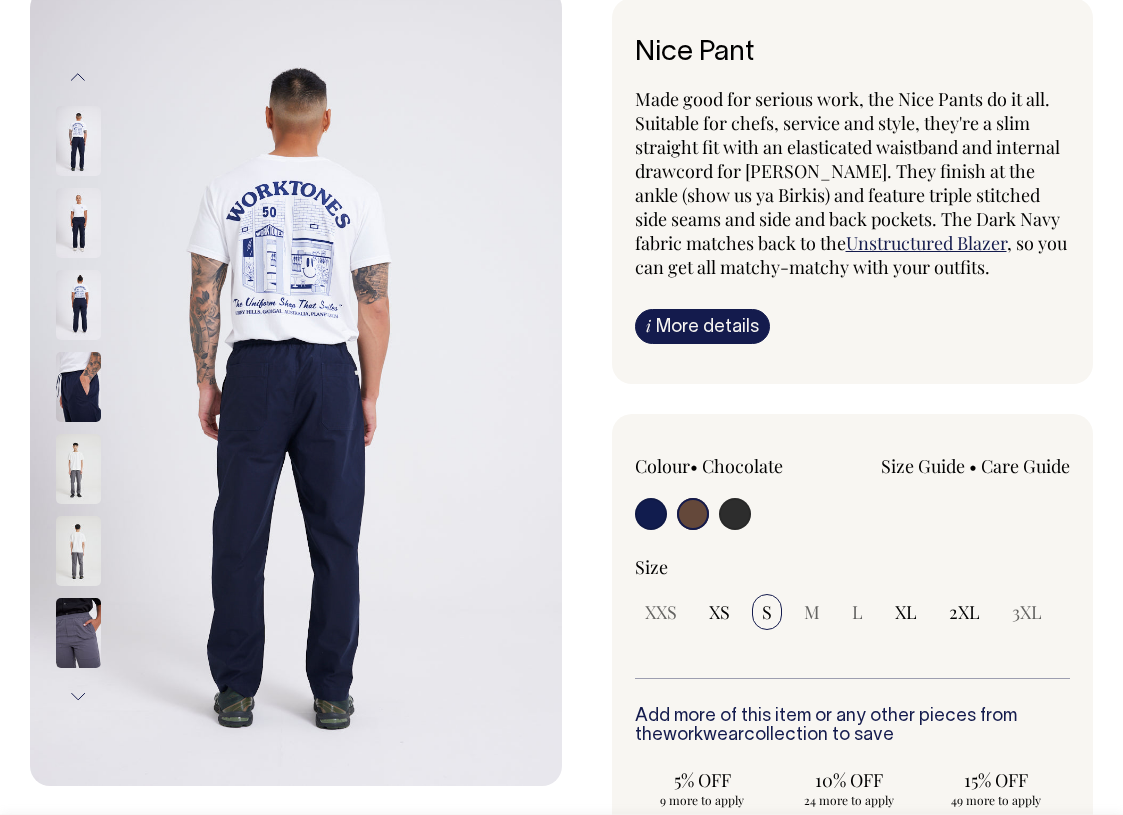 click at bounding box center [78, 141] 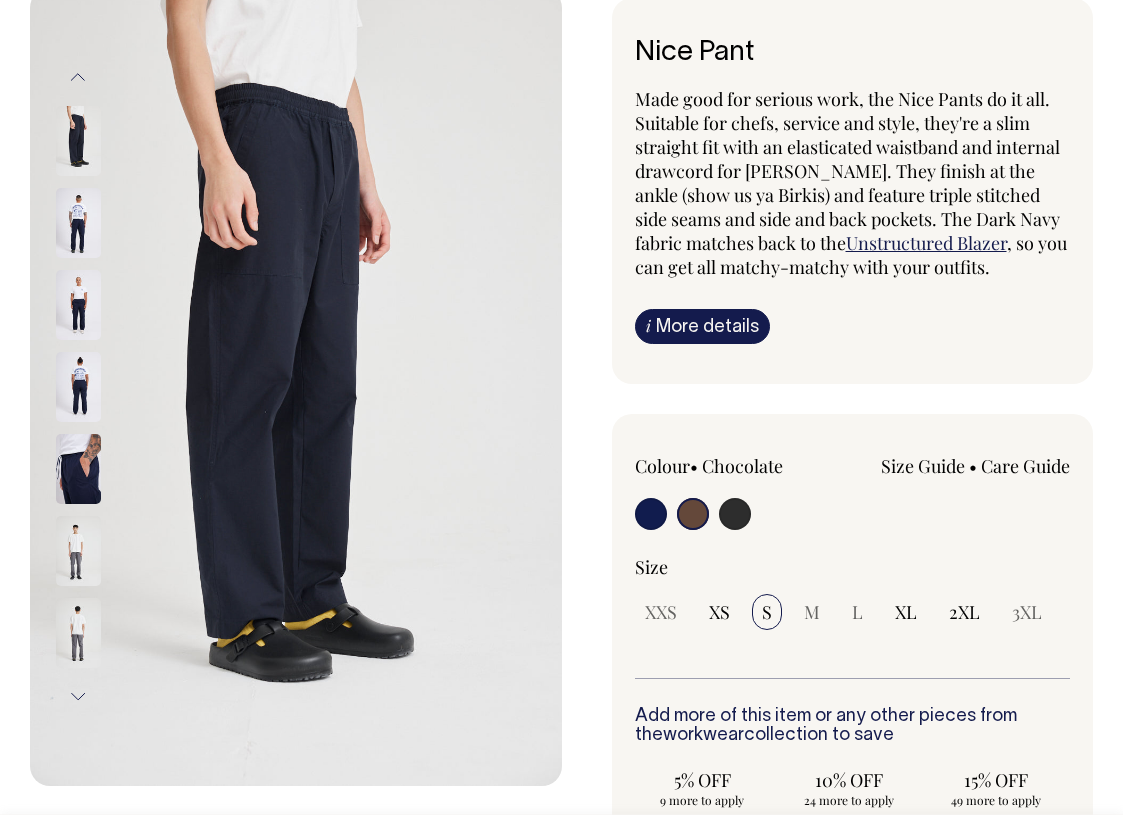 click on "Previous" at bounding box center (78, 77) 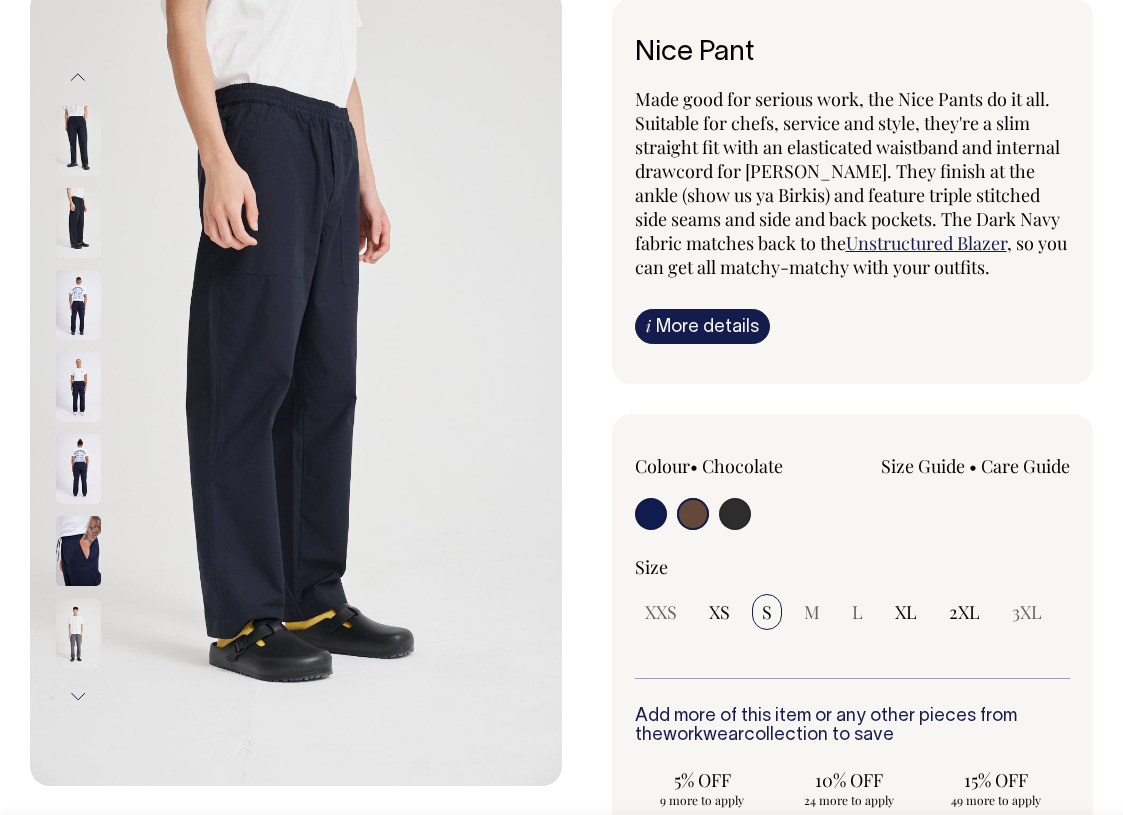 click on "Previous" at bounding box center (78, 77) 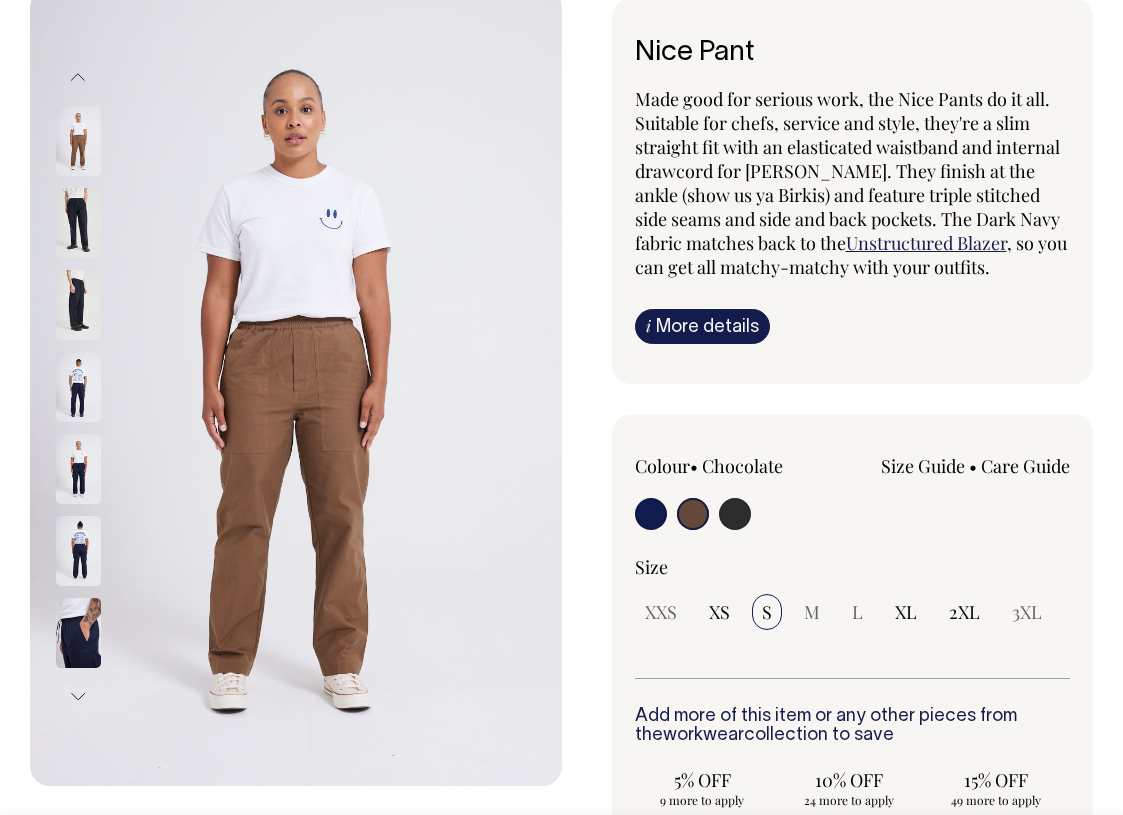 click on "Previous" at bounding box center (78, 77) 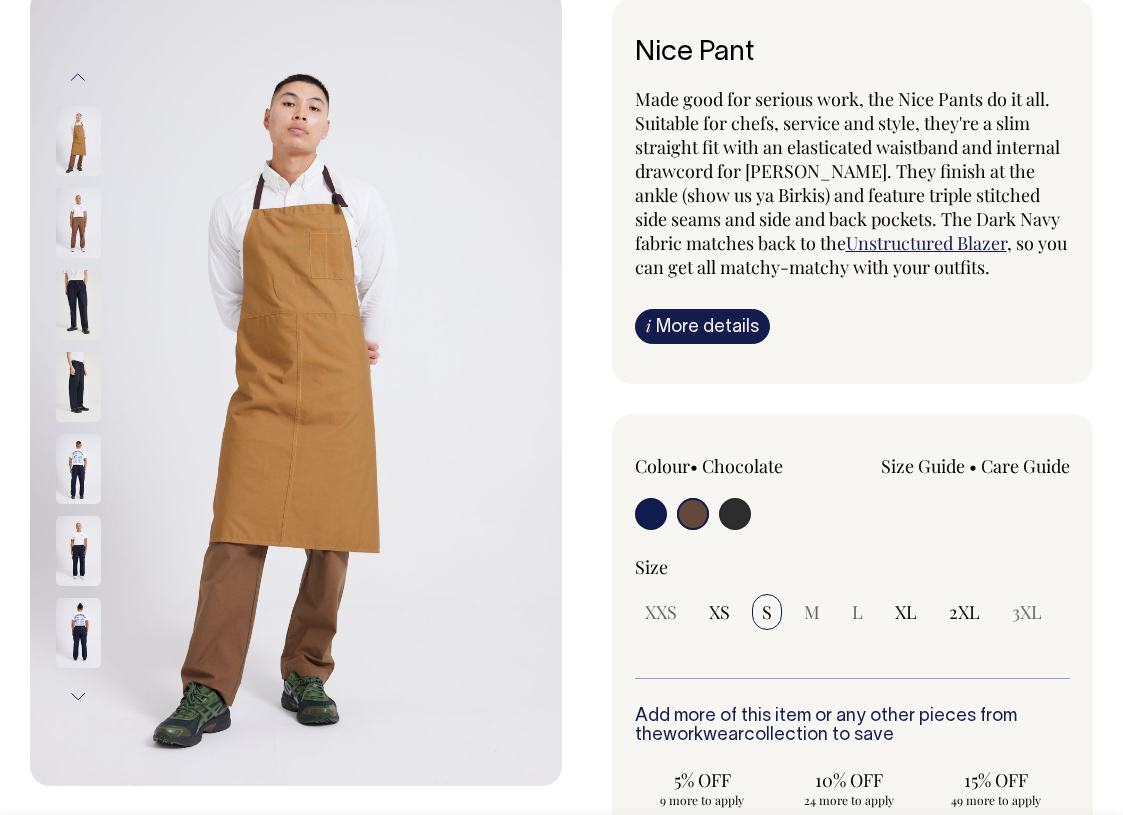 click on "Previous" at bounding box center (78, 77) 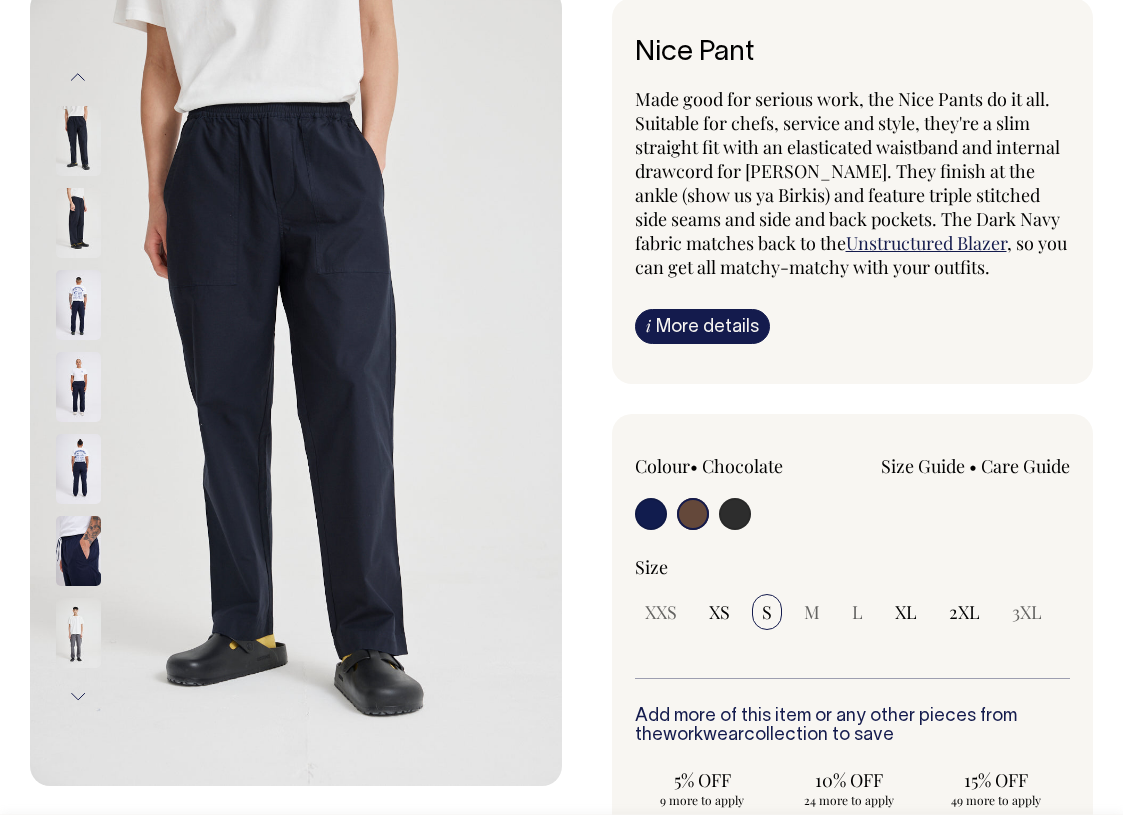 click at bounding box center [78, 141] 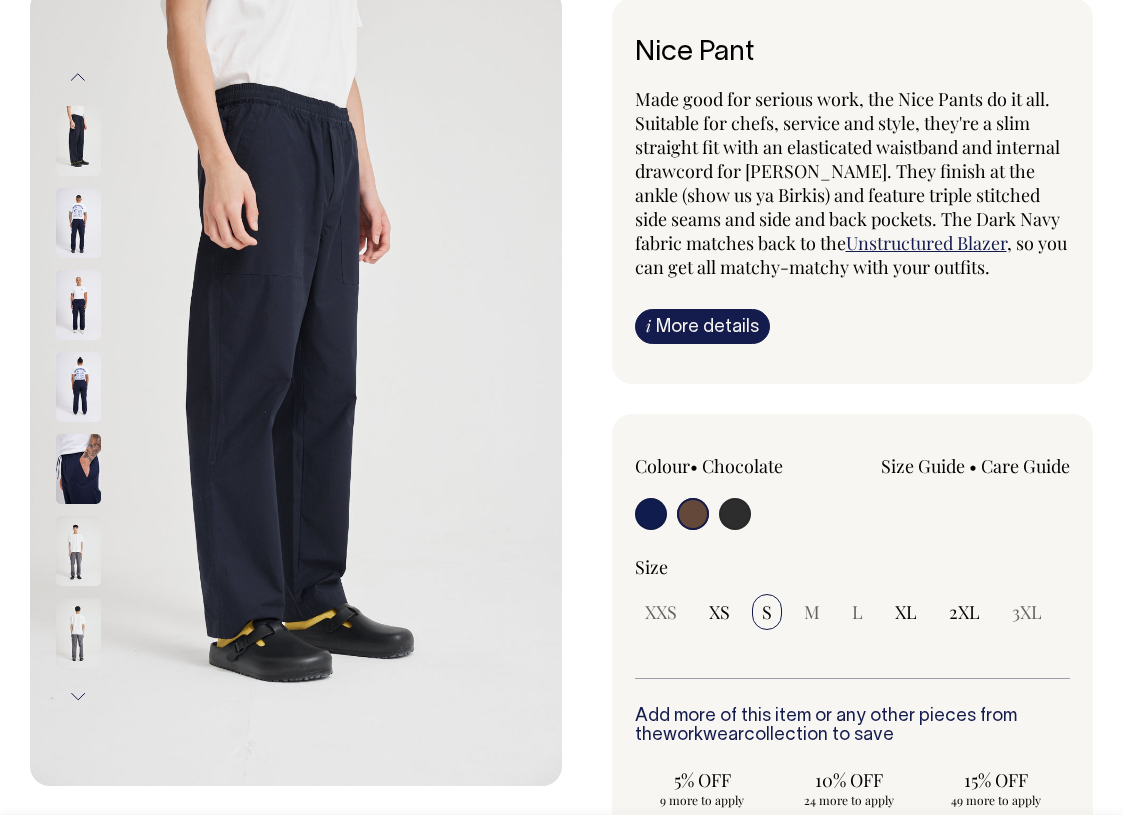 click at bounding box center (78, 223) 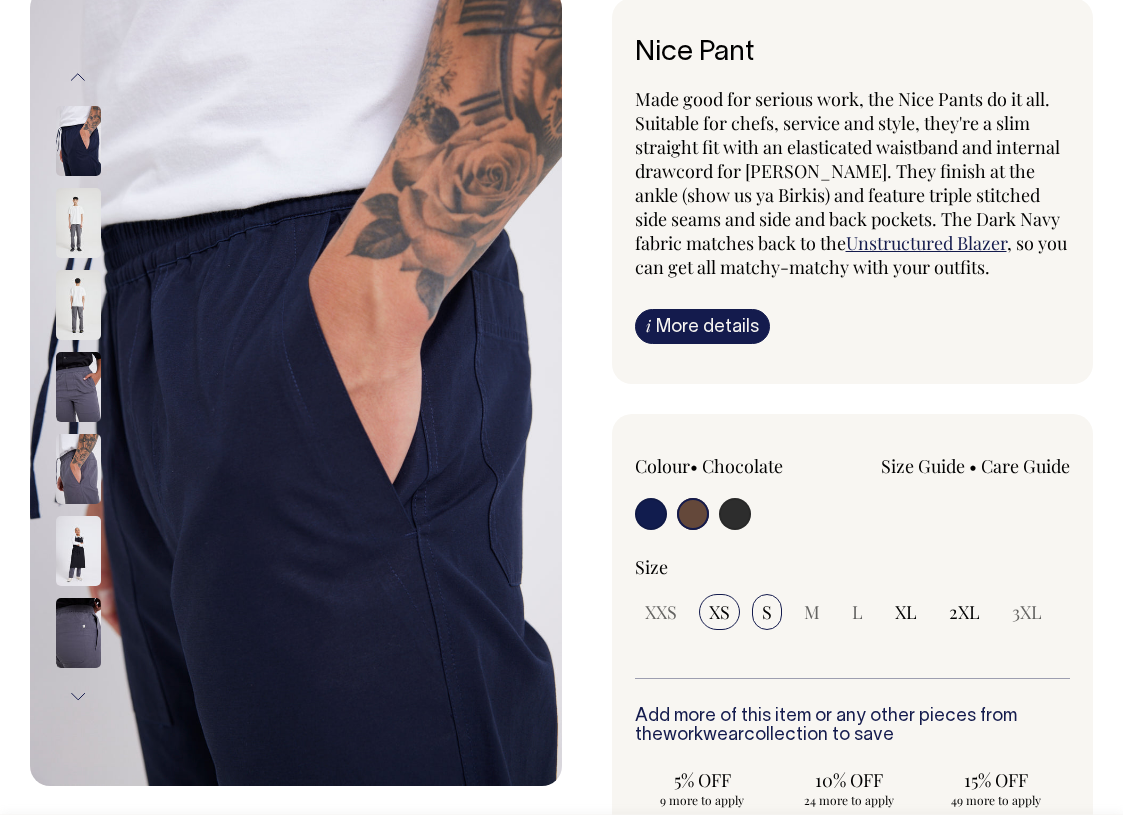 click on "XS" at bounding box center (719, 612) 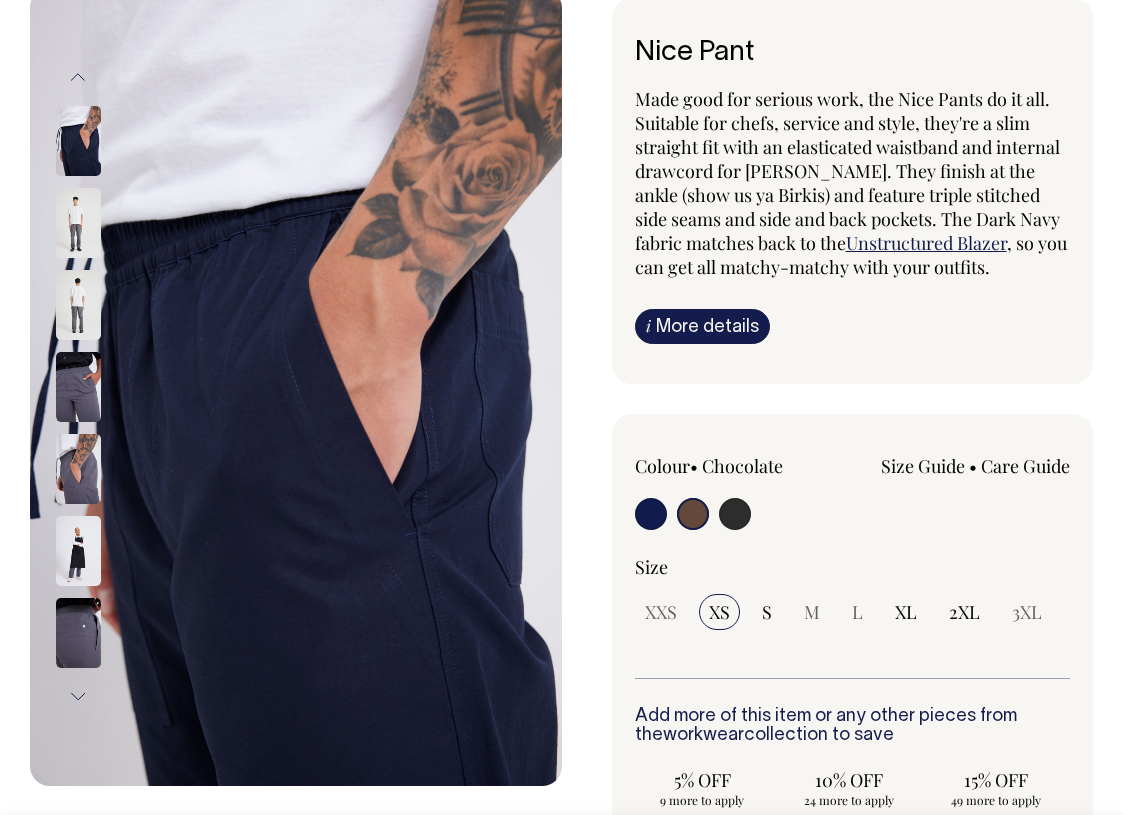 select on "XS" 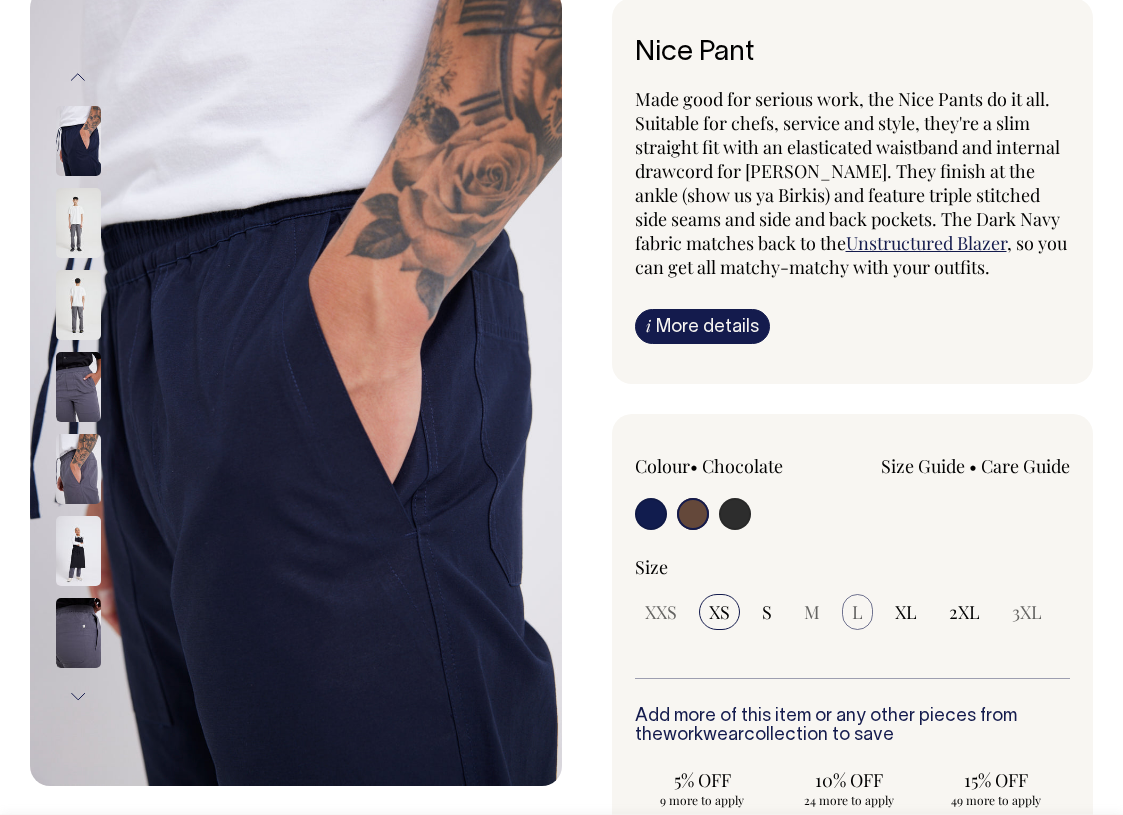 click on "L" at bounding box center (857, 612) 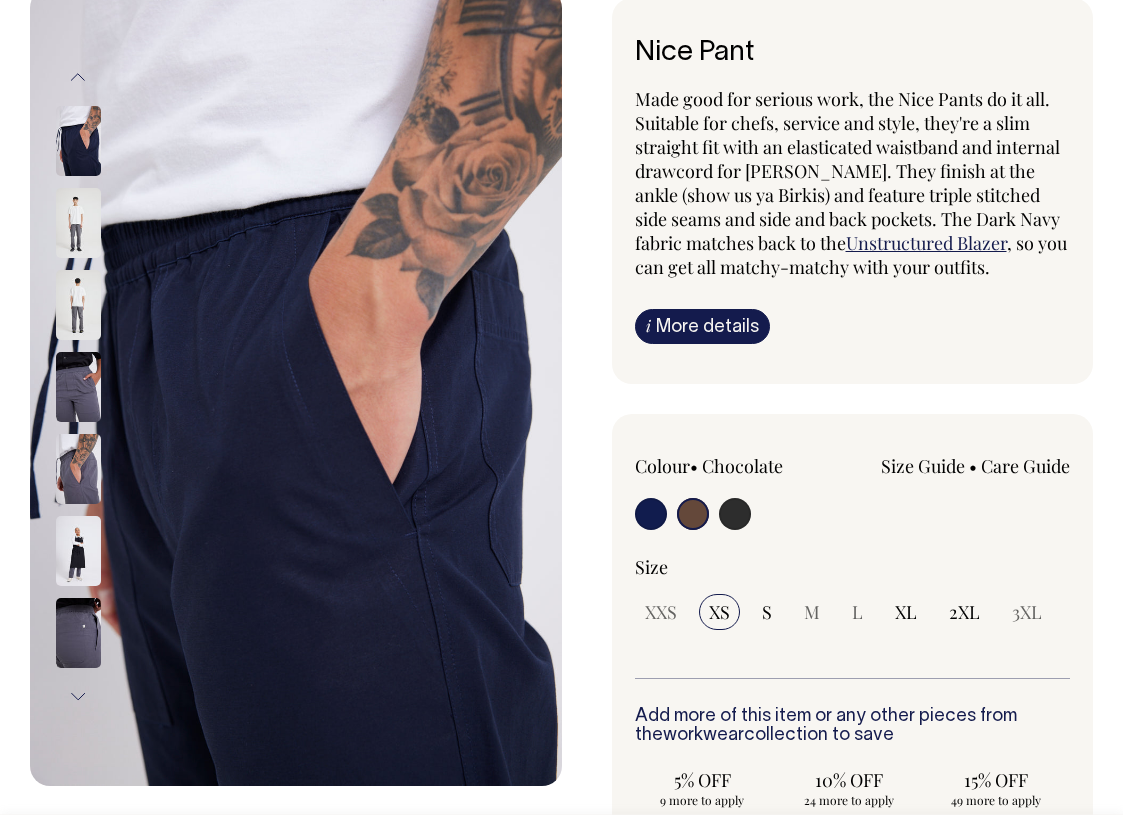 click on "Size Guide" at bounding box center [923, 466] 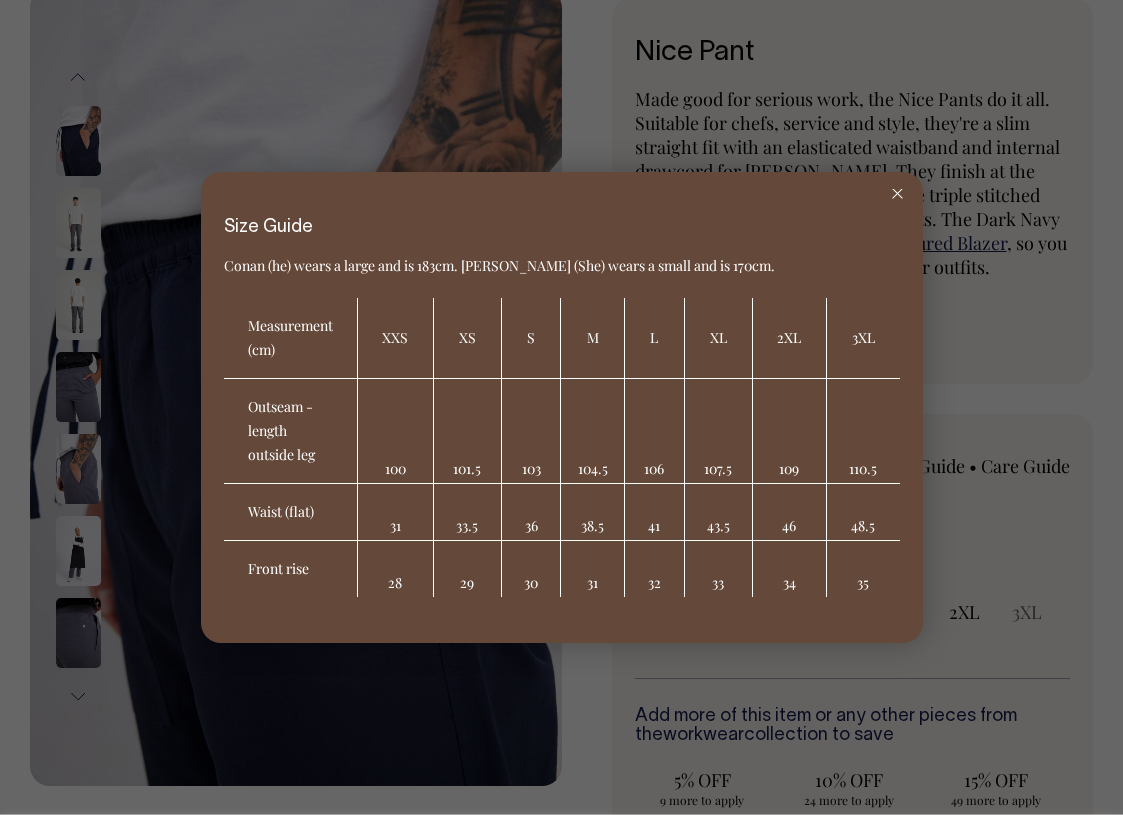 click 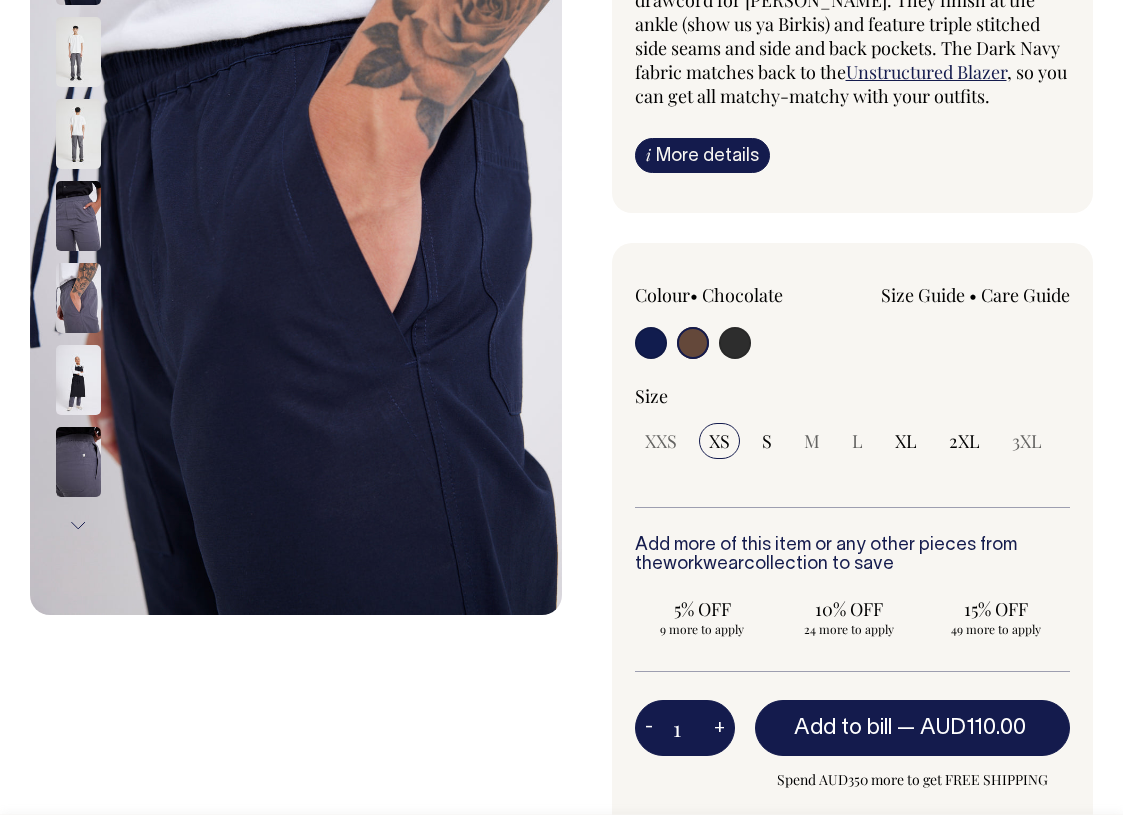 scroll, scrollTop: 289, scrollLeft: 0, axis: vertical 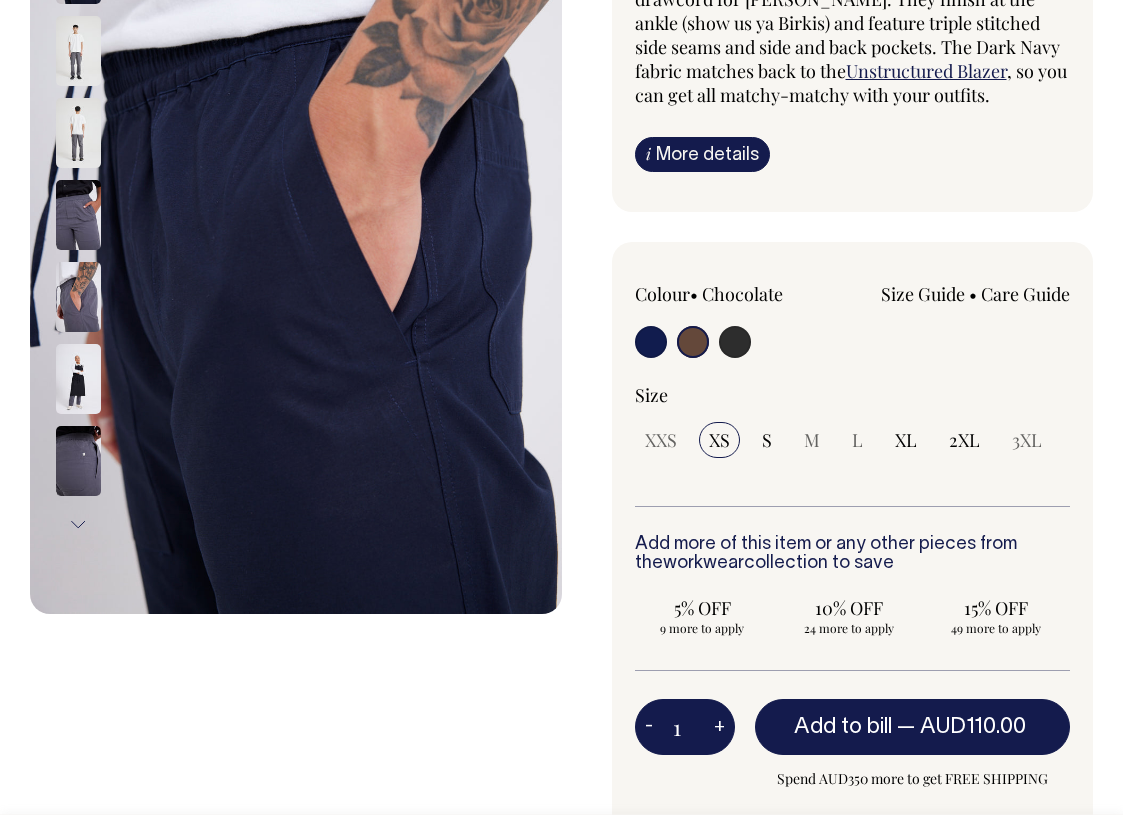 click at bounding box center [693, 342] 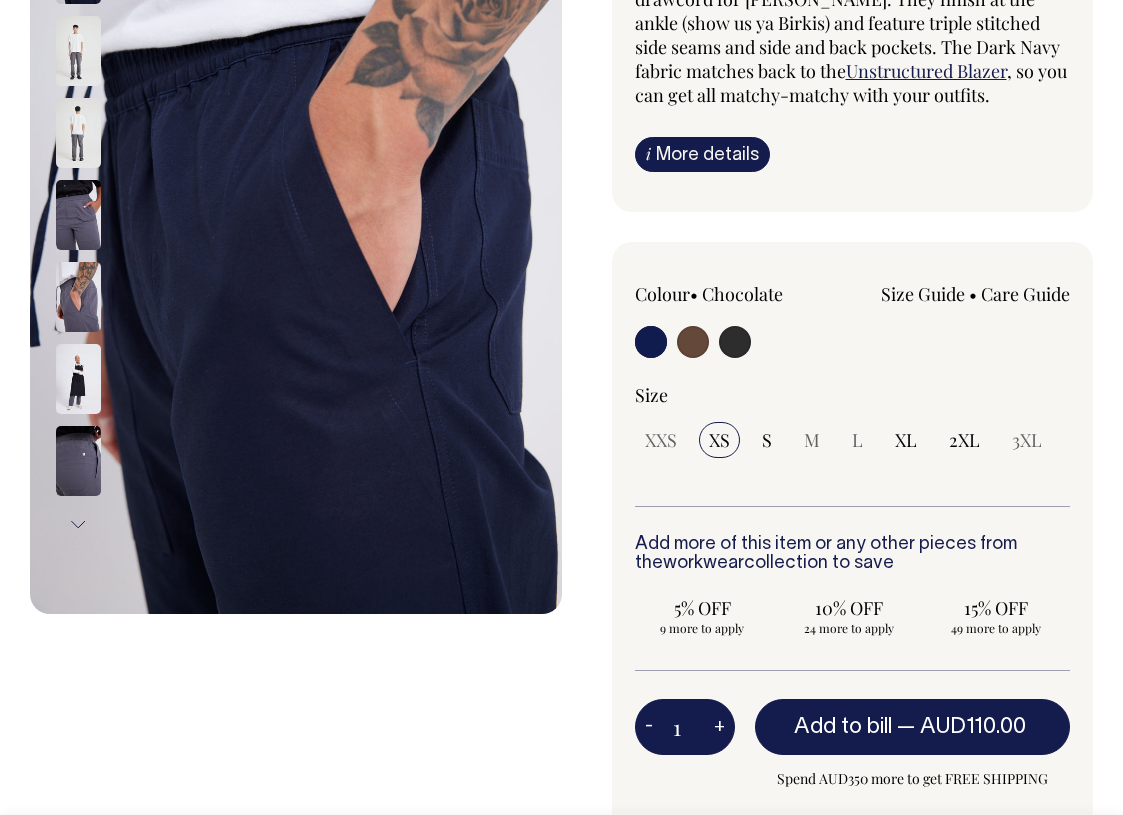 radio on "true" 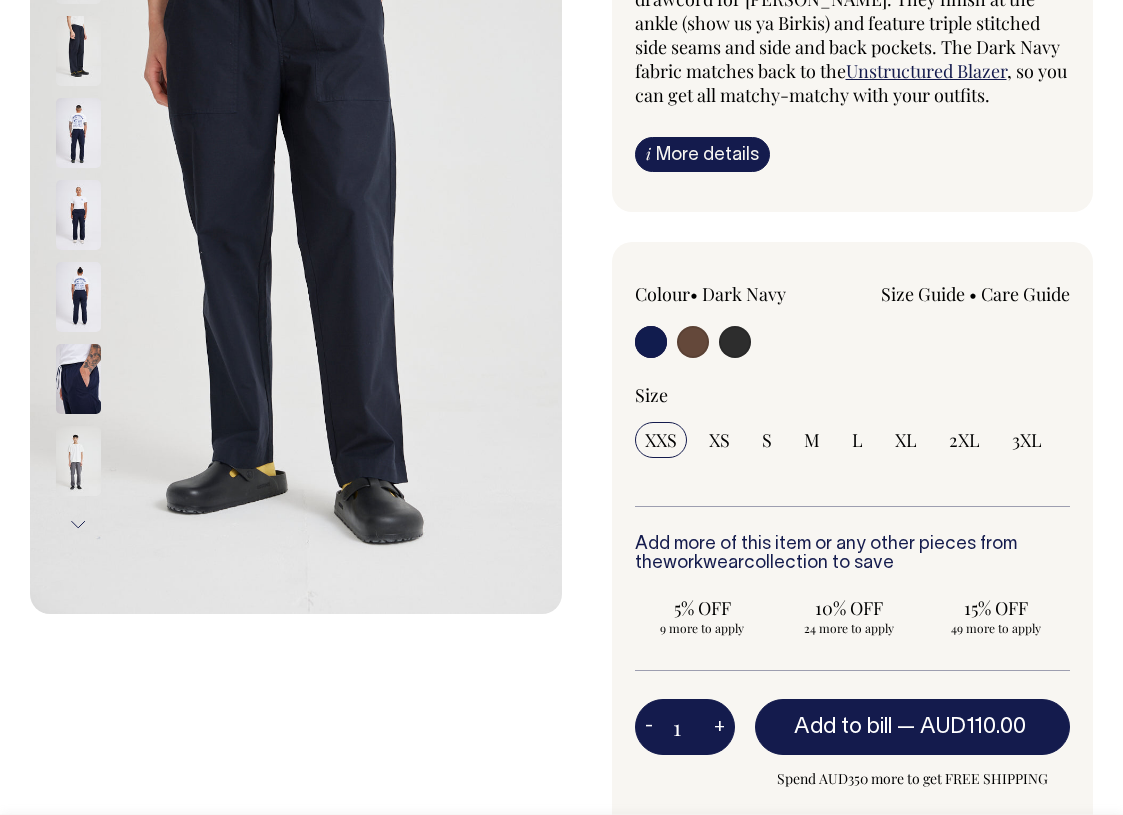 click at bounding box center [735, 342] 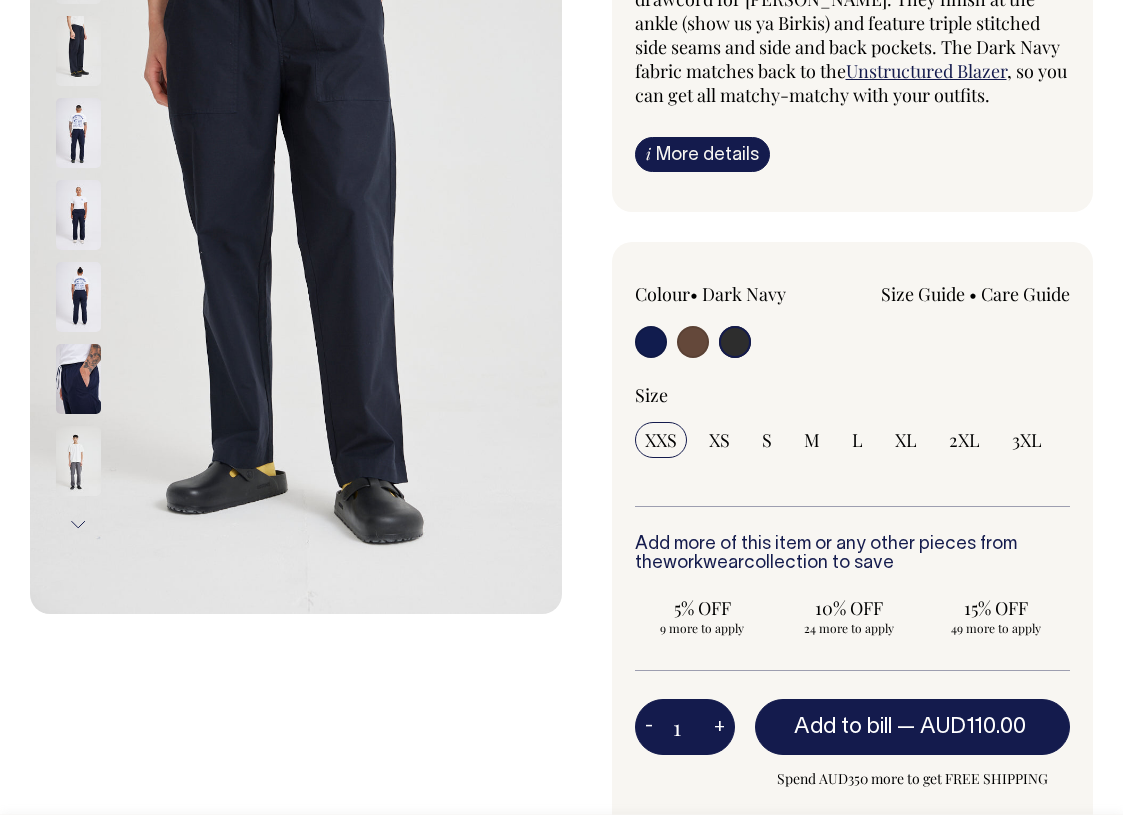 radio on "true" 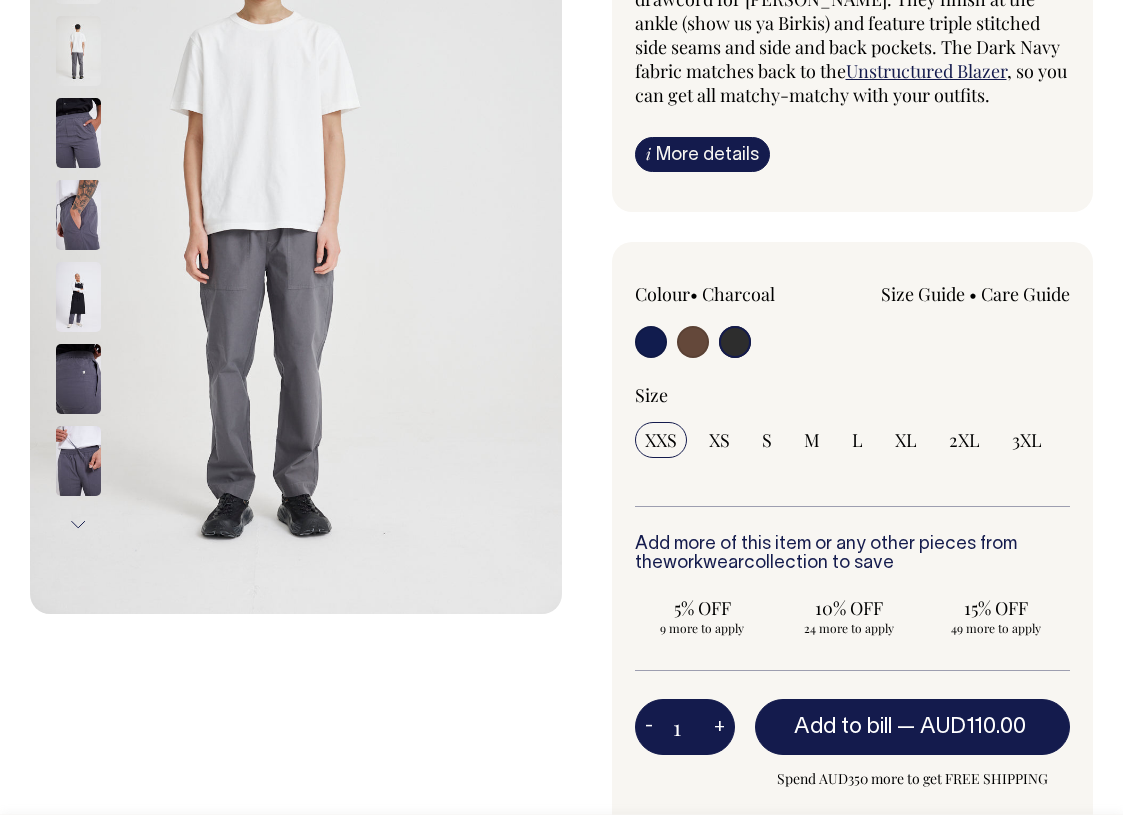 click at bounding box center (693, 342) 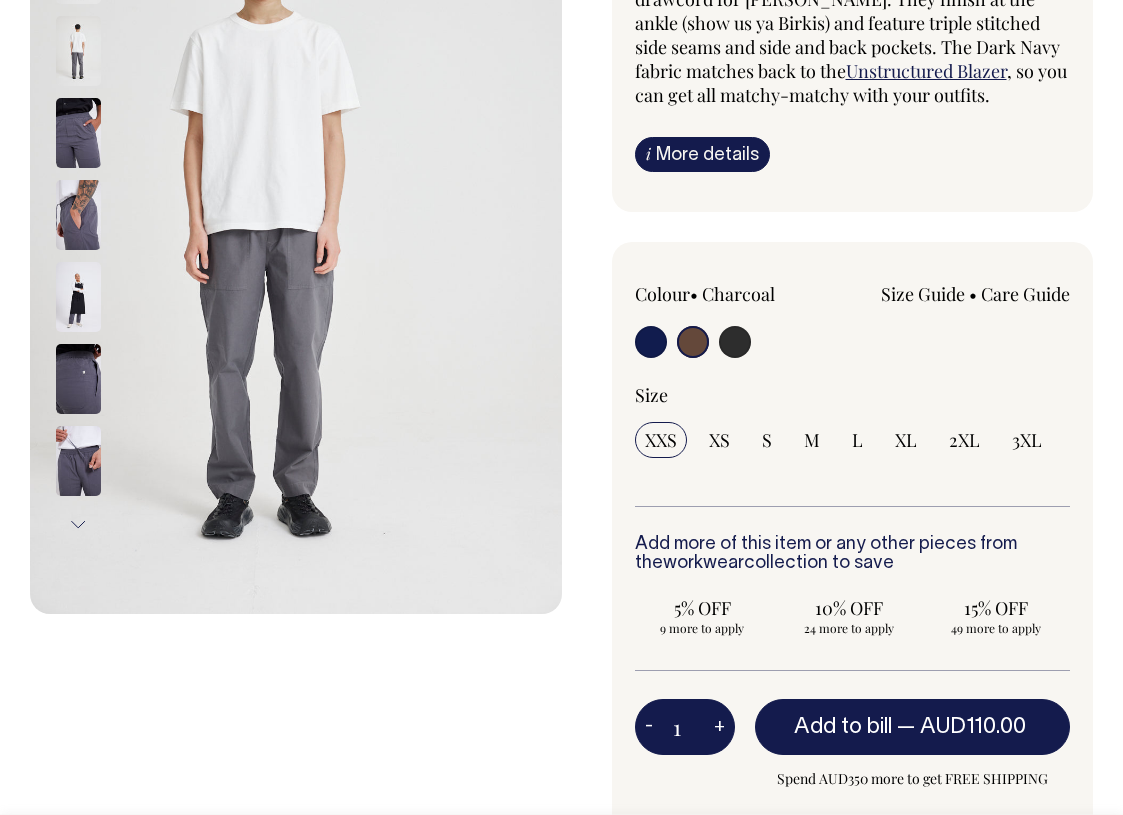 radio on "false" 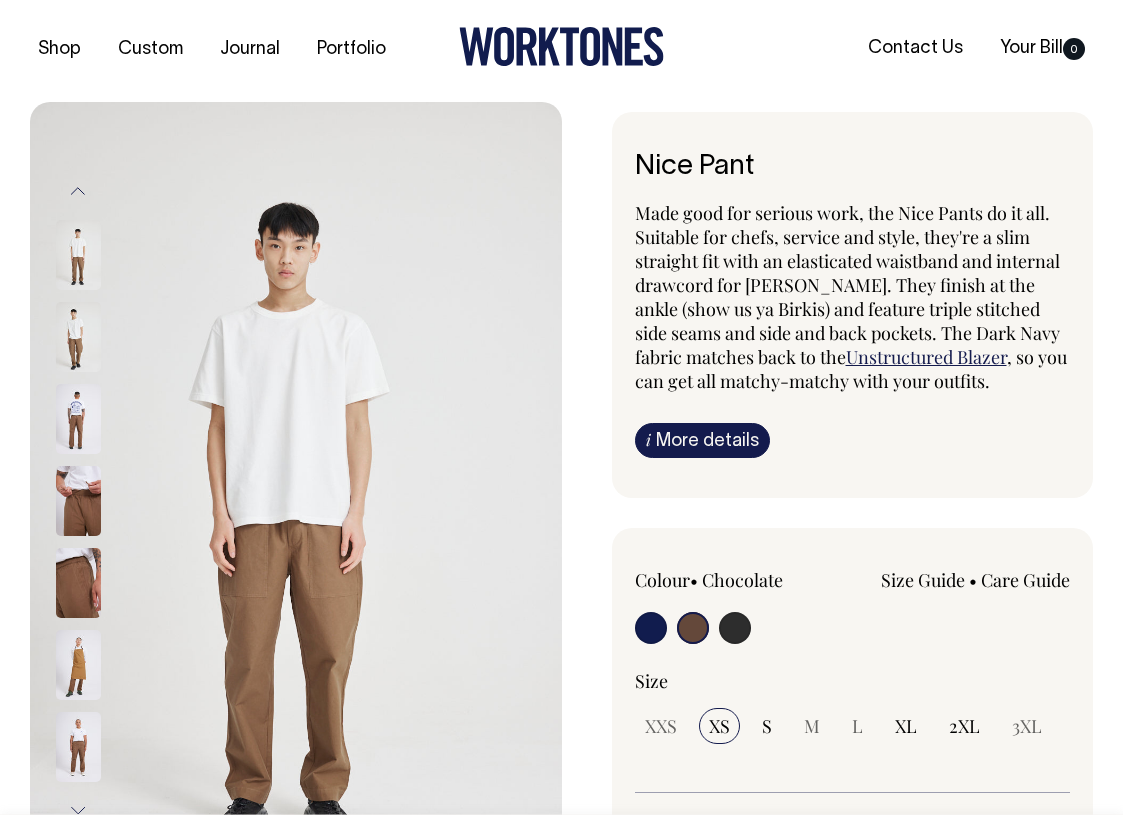 scroll, scrollTop: 0, scrollLeft: 0, axis: both 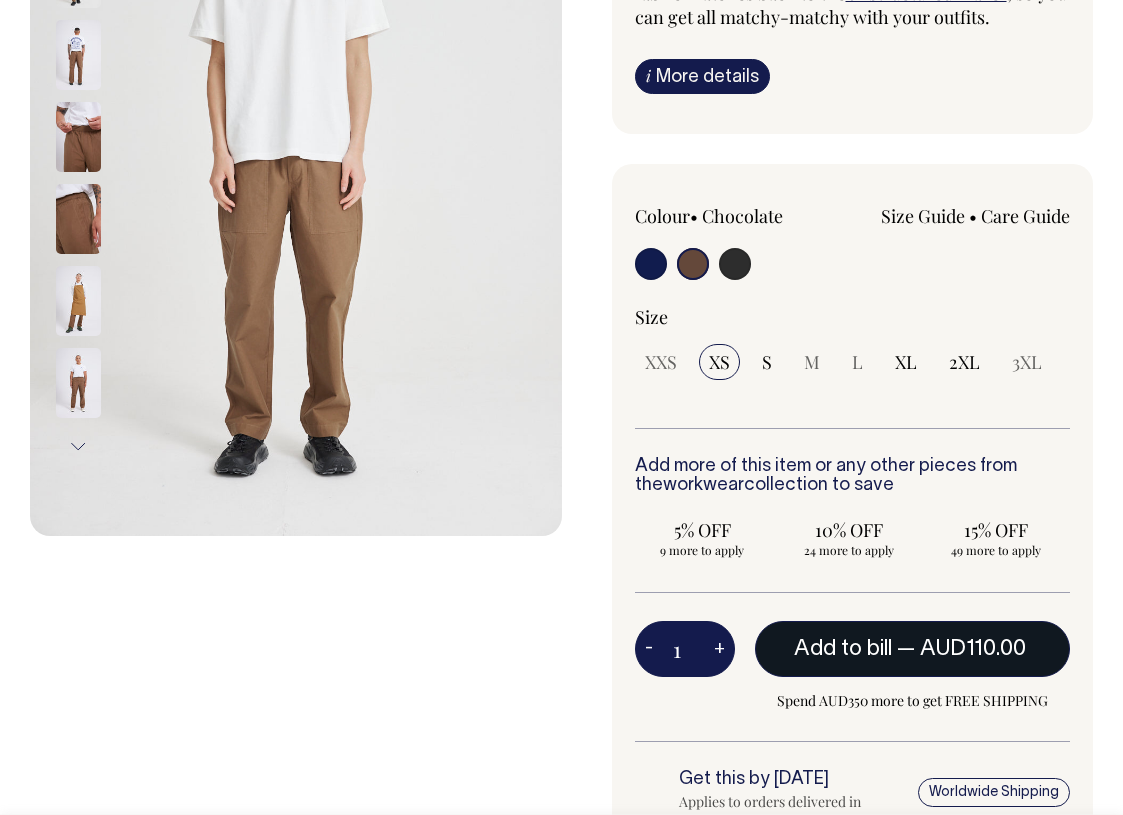 click on "Add to bill" at bounding box center [843, 649] 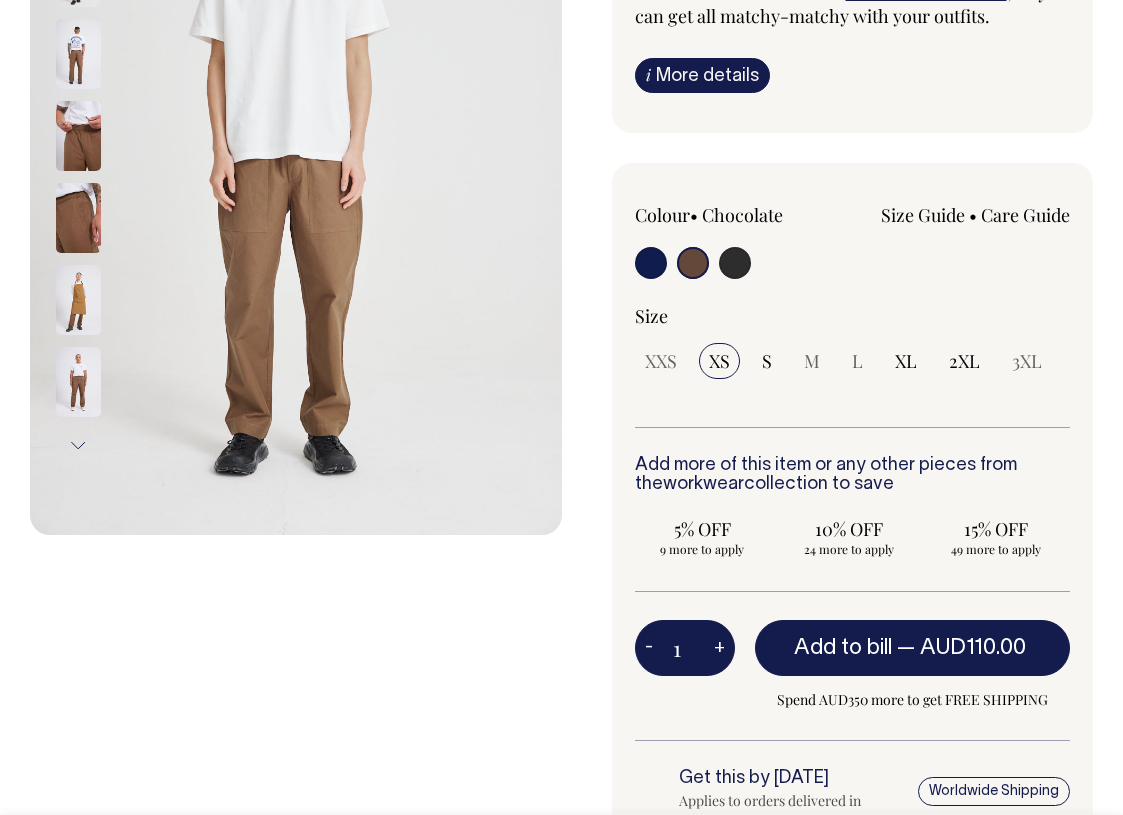 scroll, scrollTop: 369, scrollLeft: 0, axis: vertical 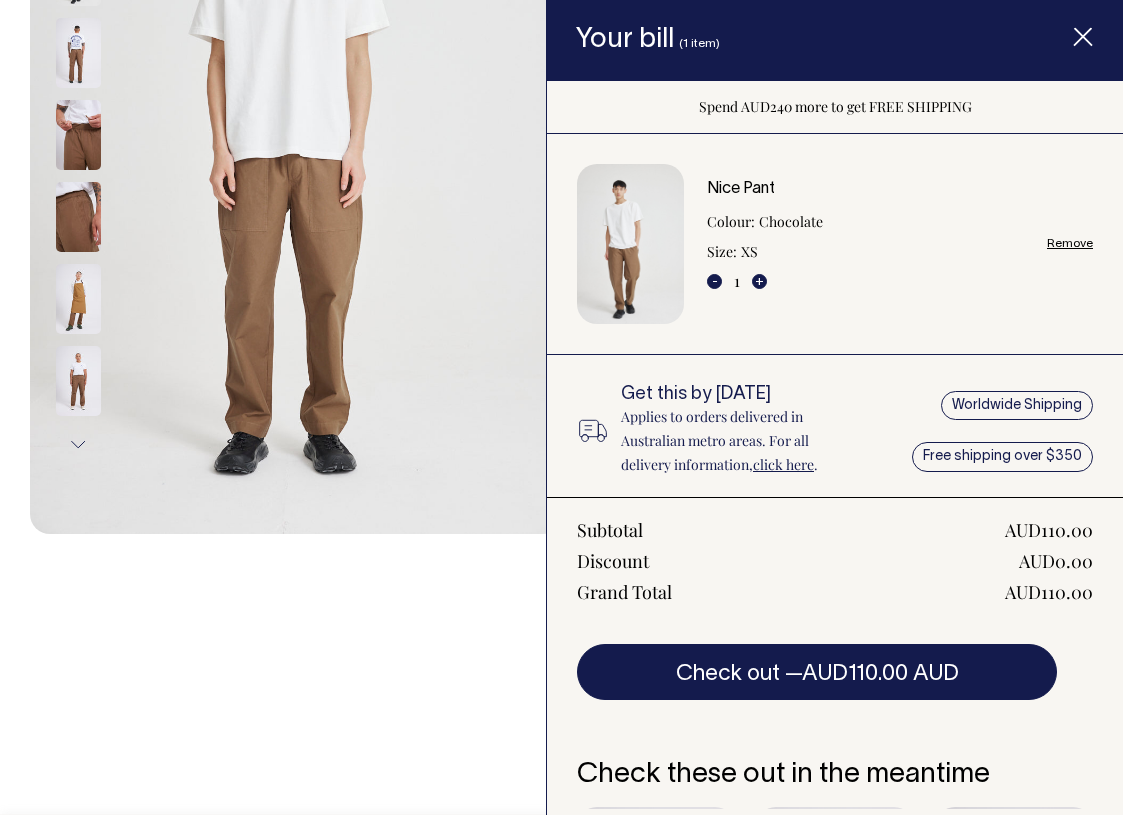 click 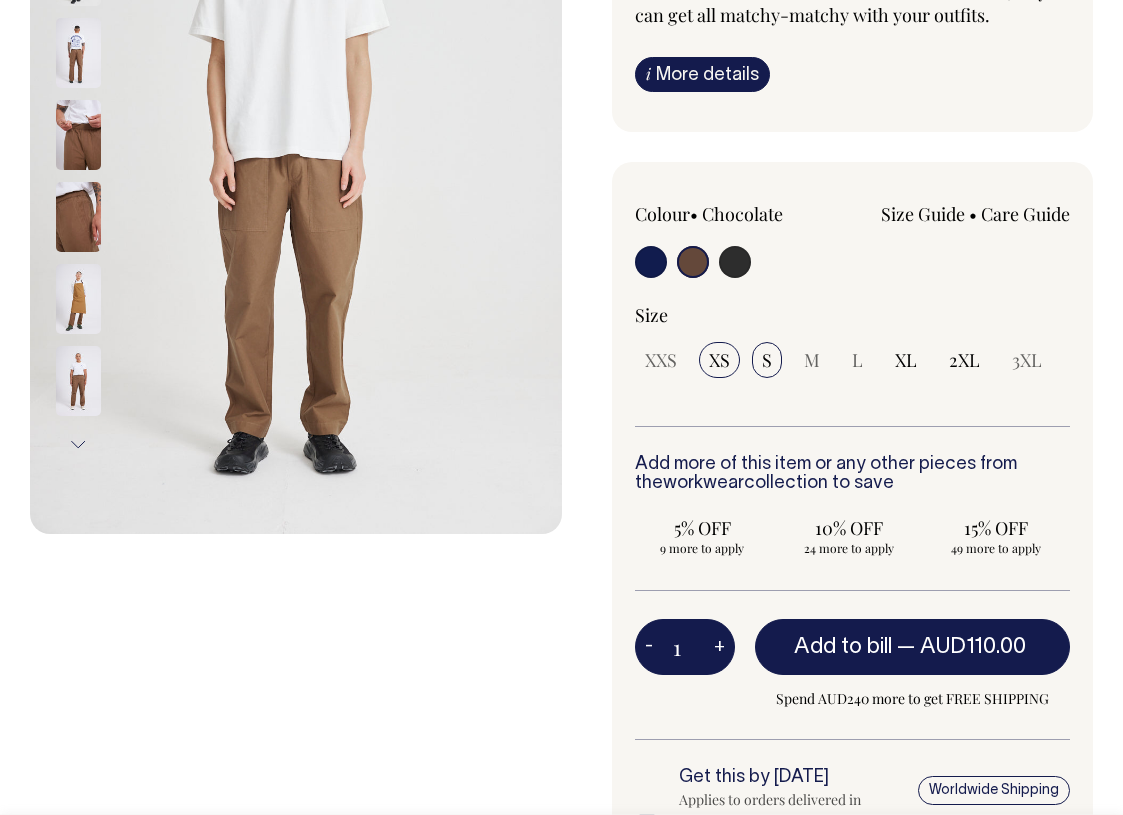 click on "S" at bounding box center (767, 360) 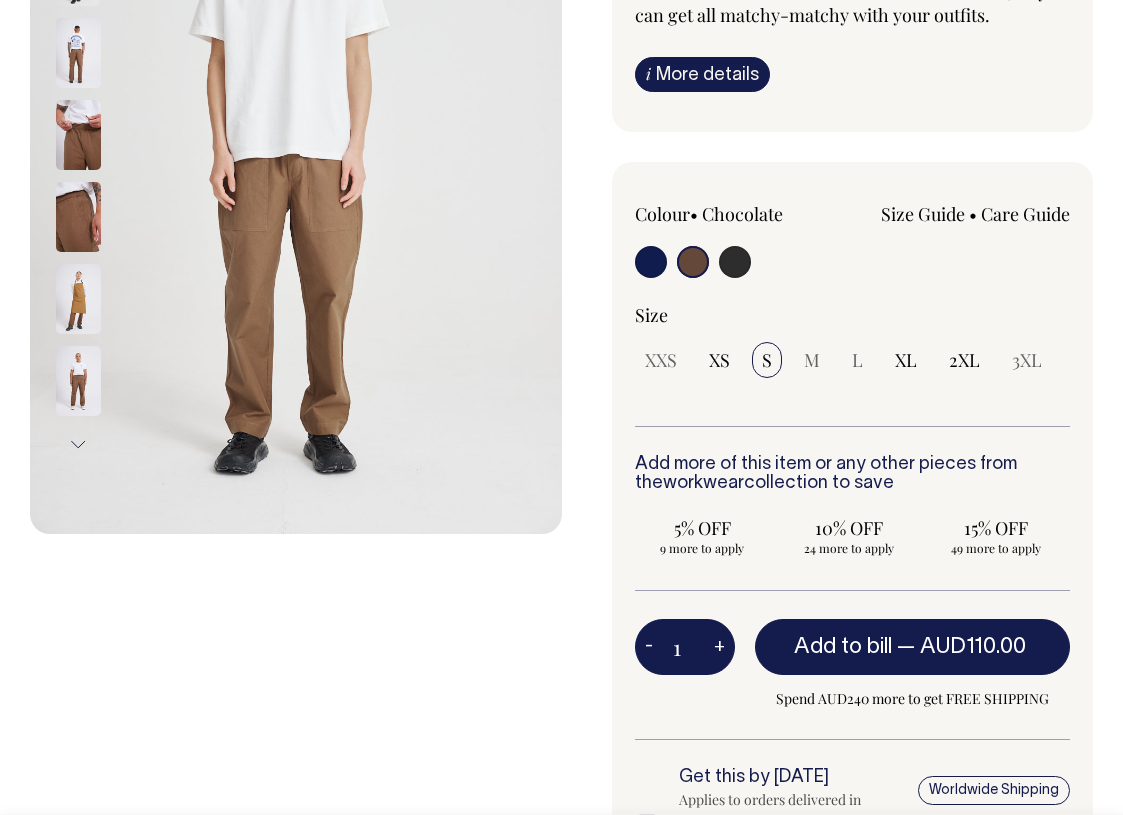 select on "S" 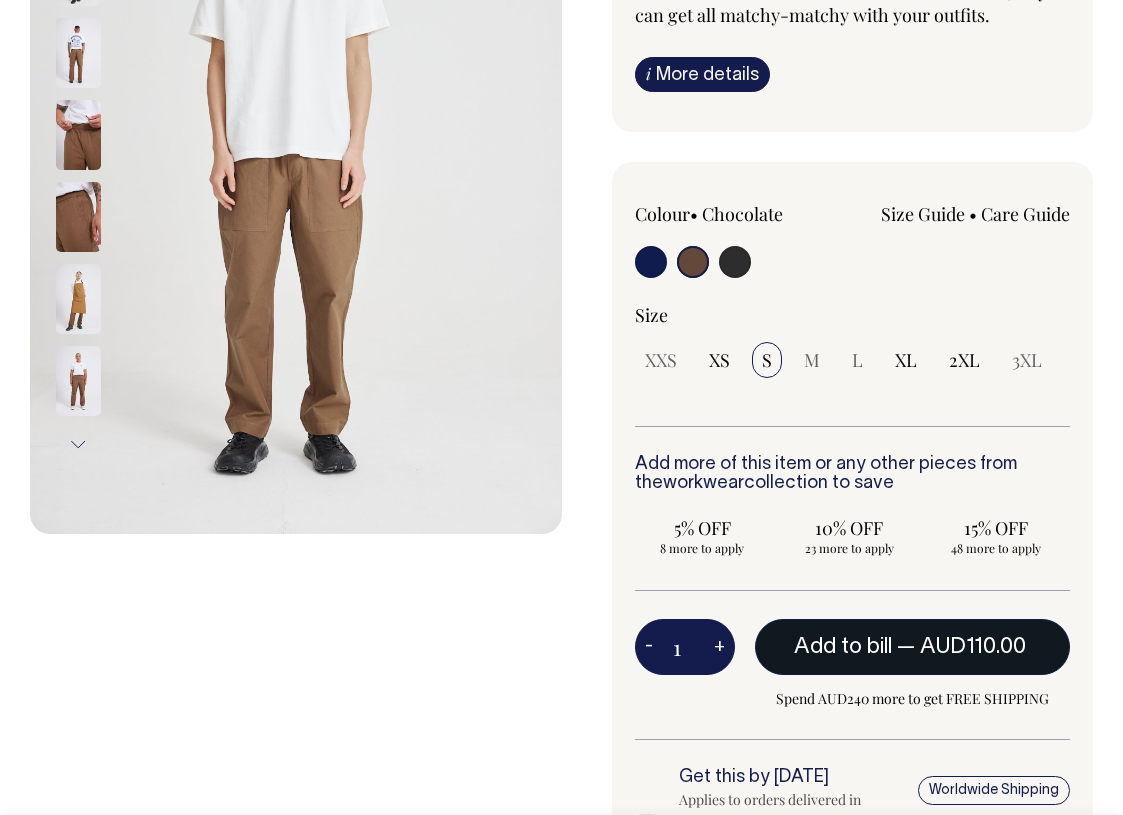 click on "Add to bill
—  AUD110.00" at bounding box center (913, 647) 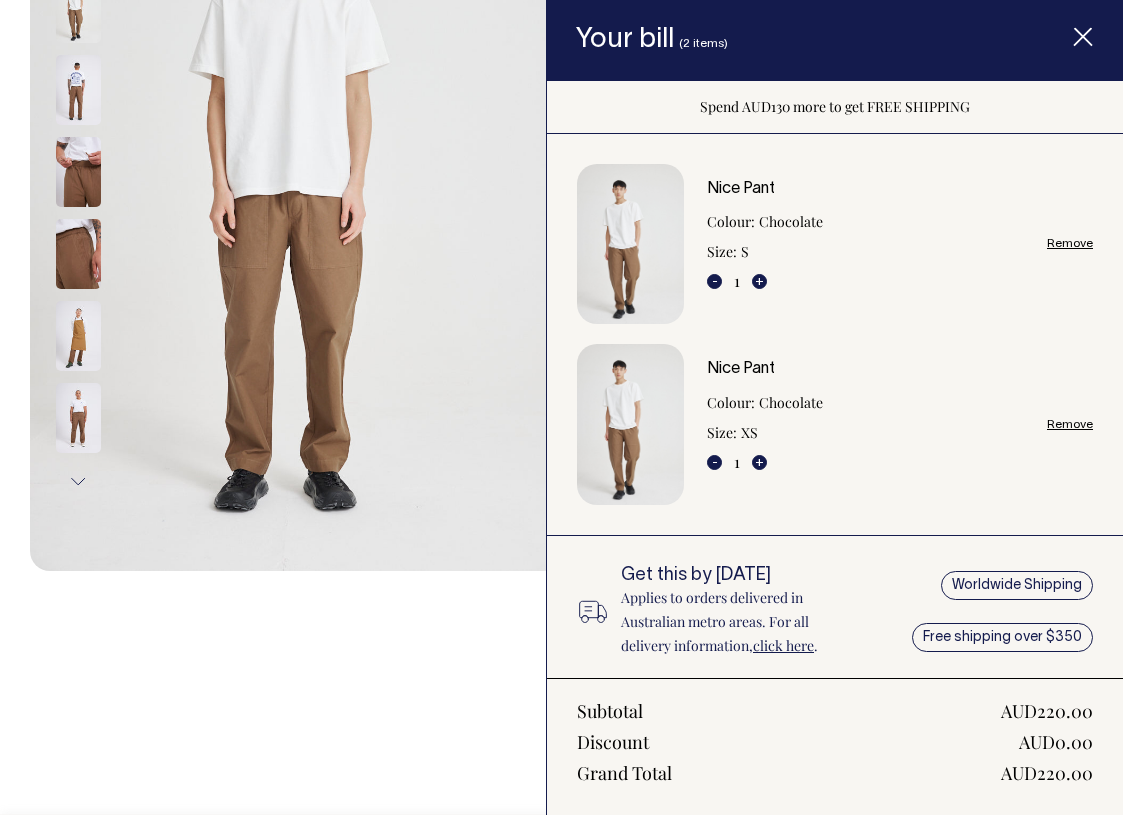 scroll, scrollTop: 331, scrollLeft: 0, axis: vertical 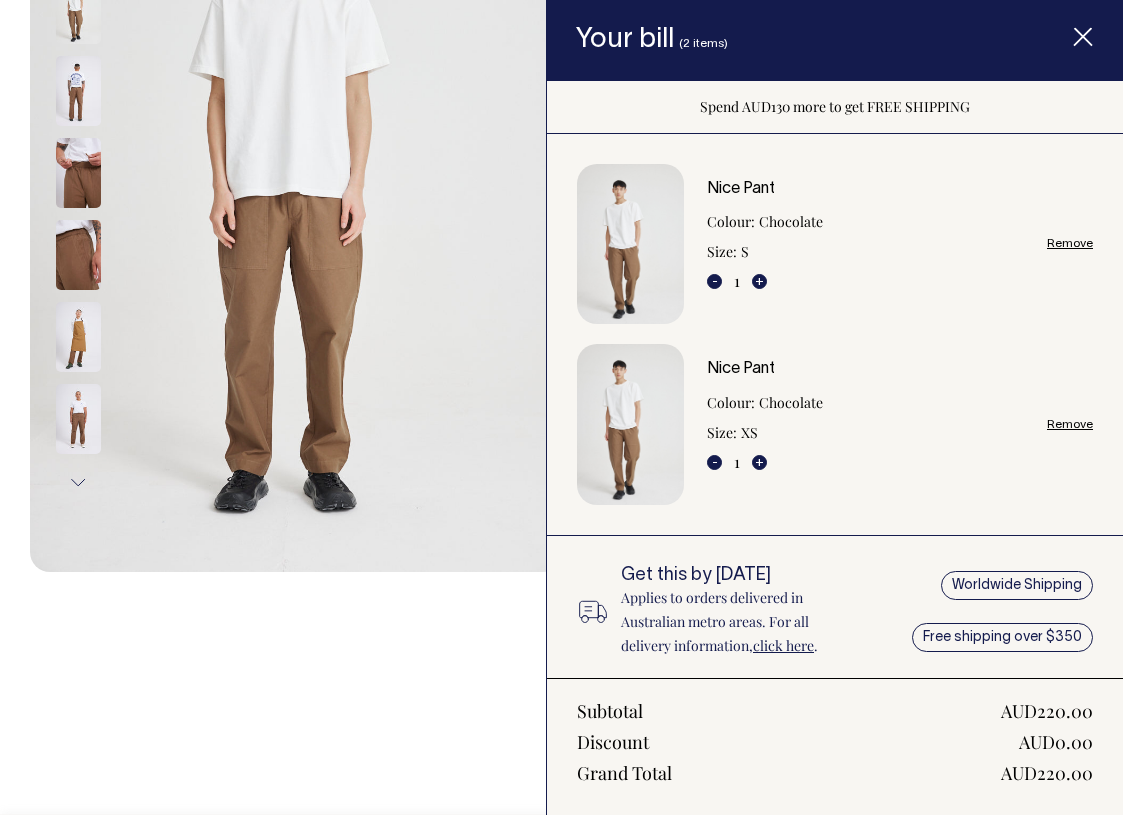 click at bounding box center [1083, 40] 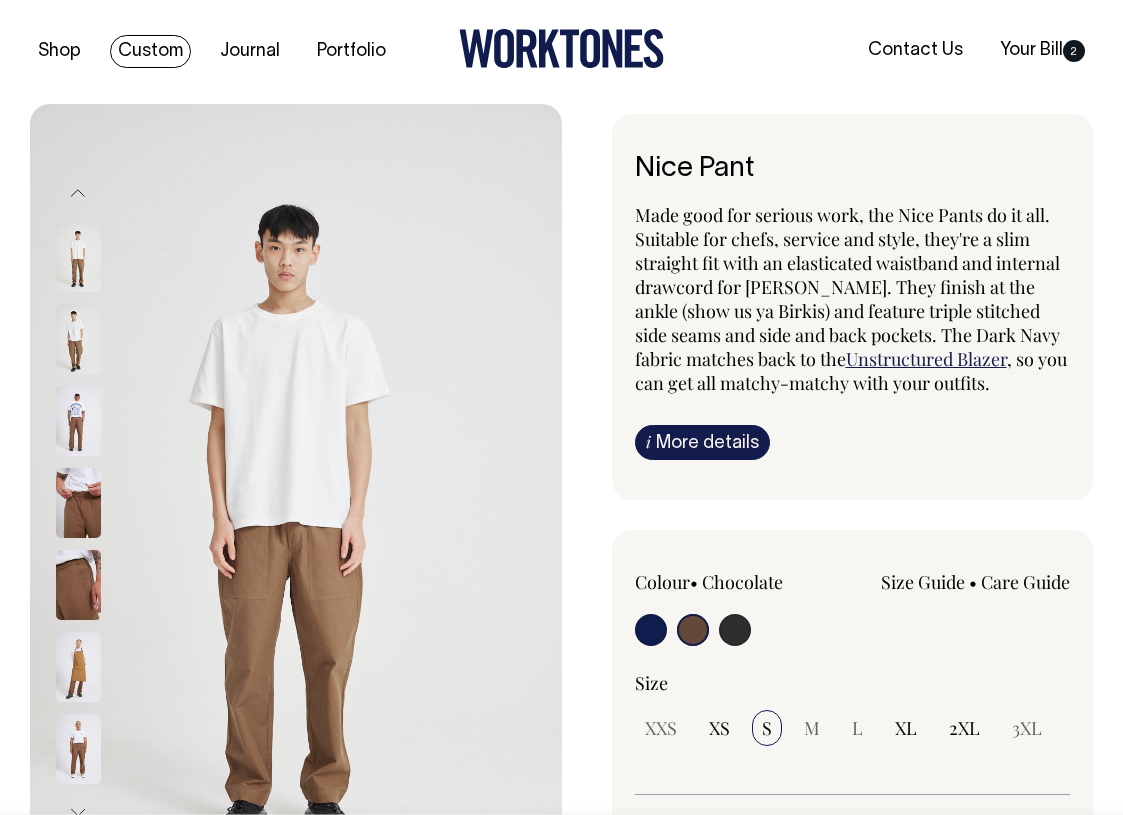 scroll, scrollTop: 0, scrollLeft: 0, axis: both 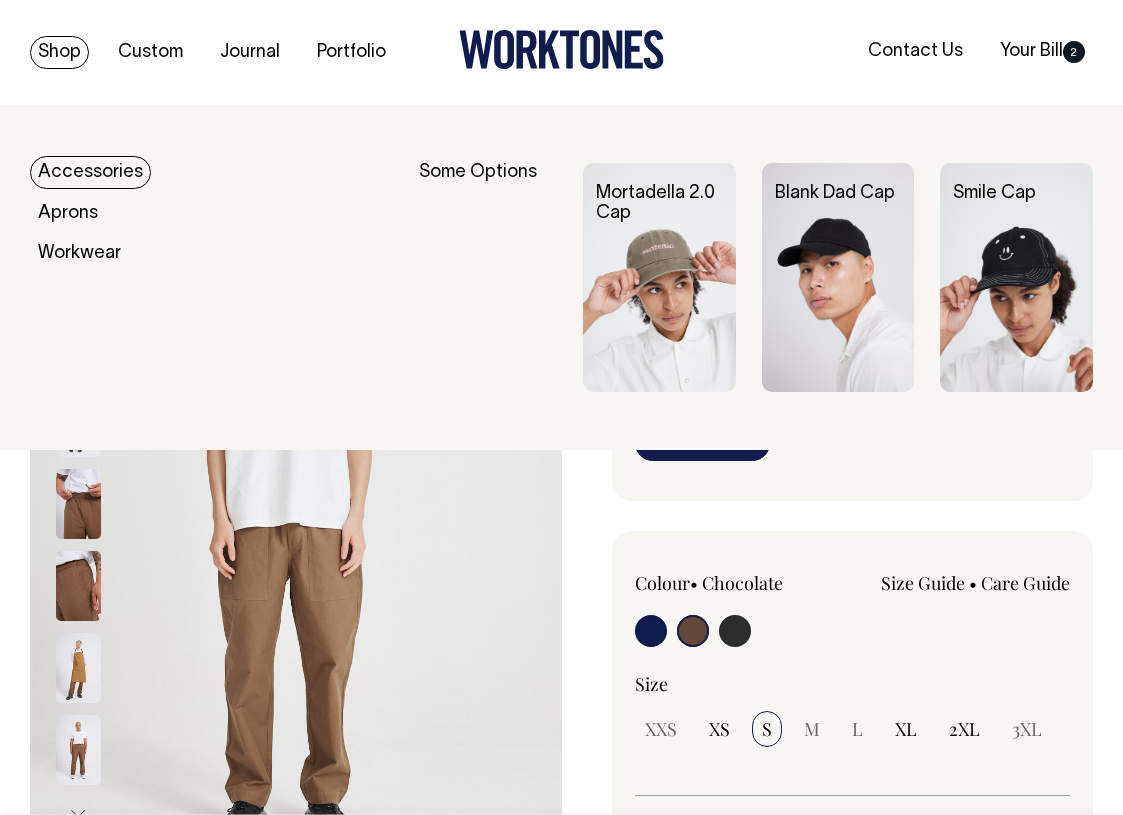 click on "Shop" at bounding box center [59, 52] 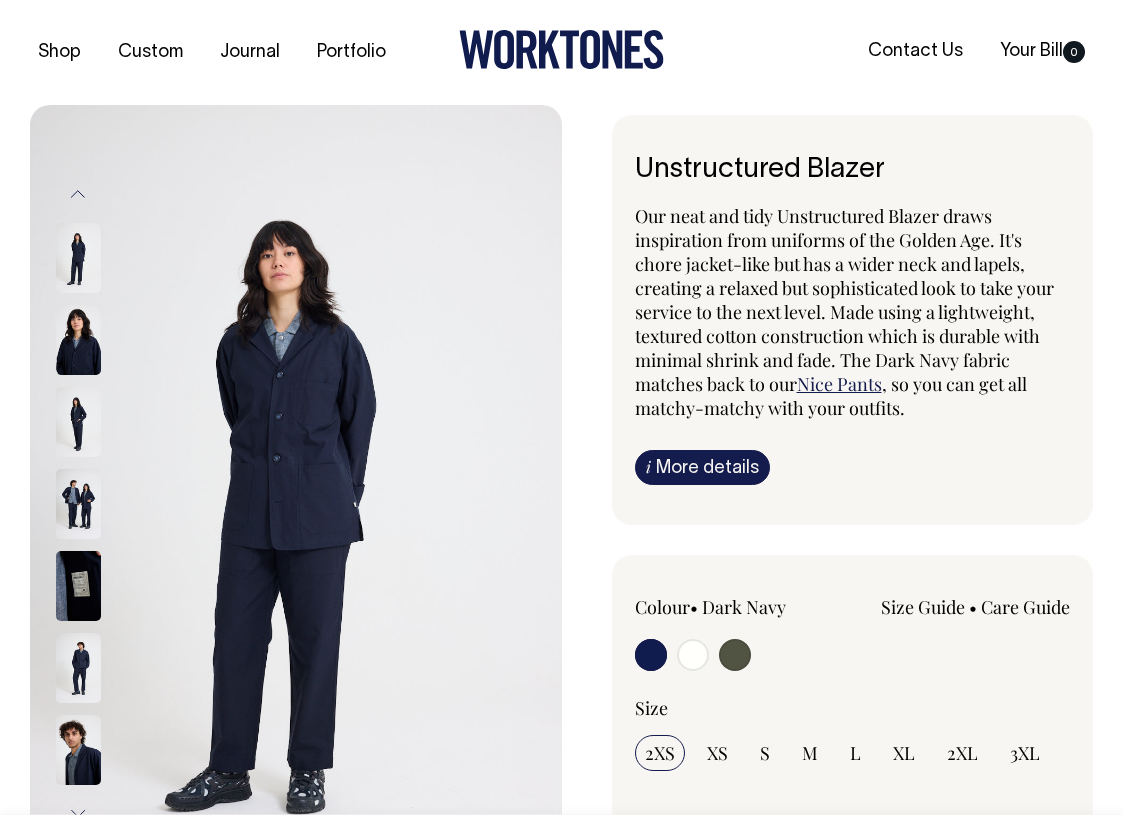 scroll, scrollTop: 0, scrollLeft: 0, axis: both 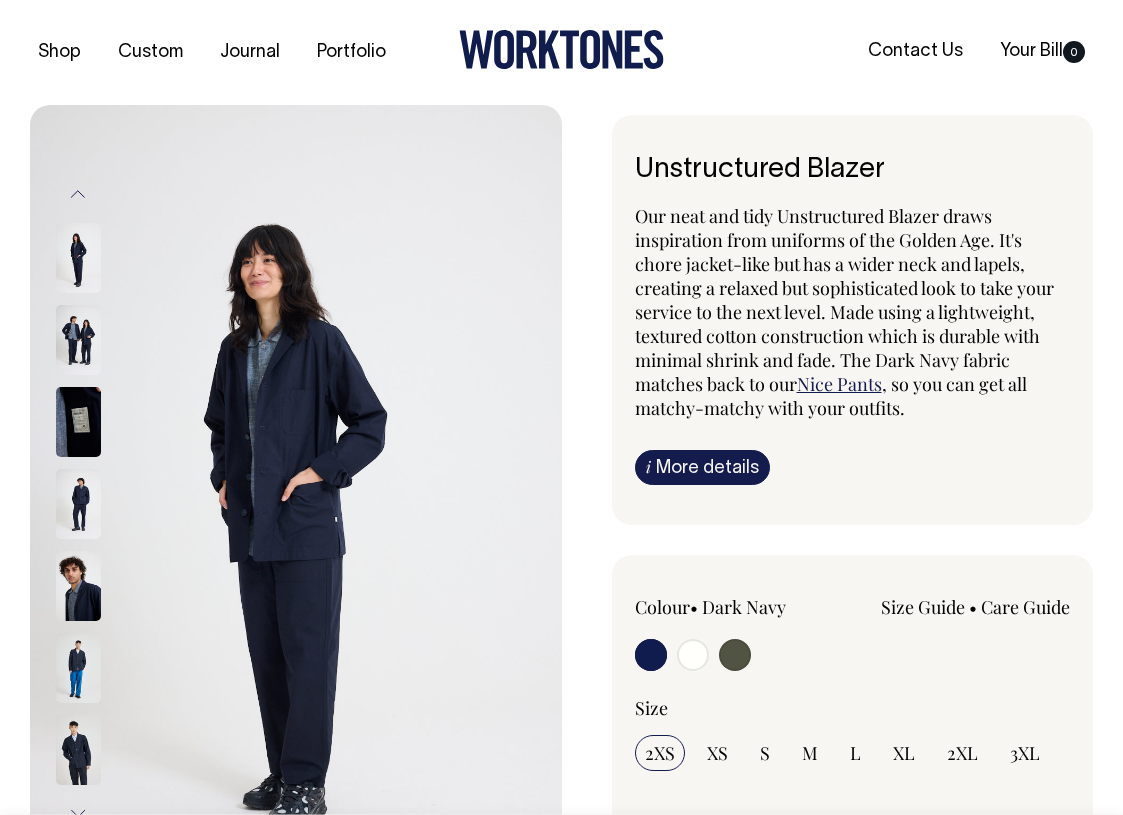 click at bounding box center (78, 258) 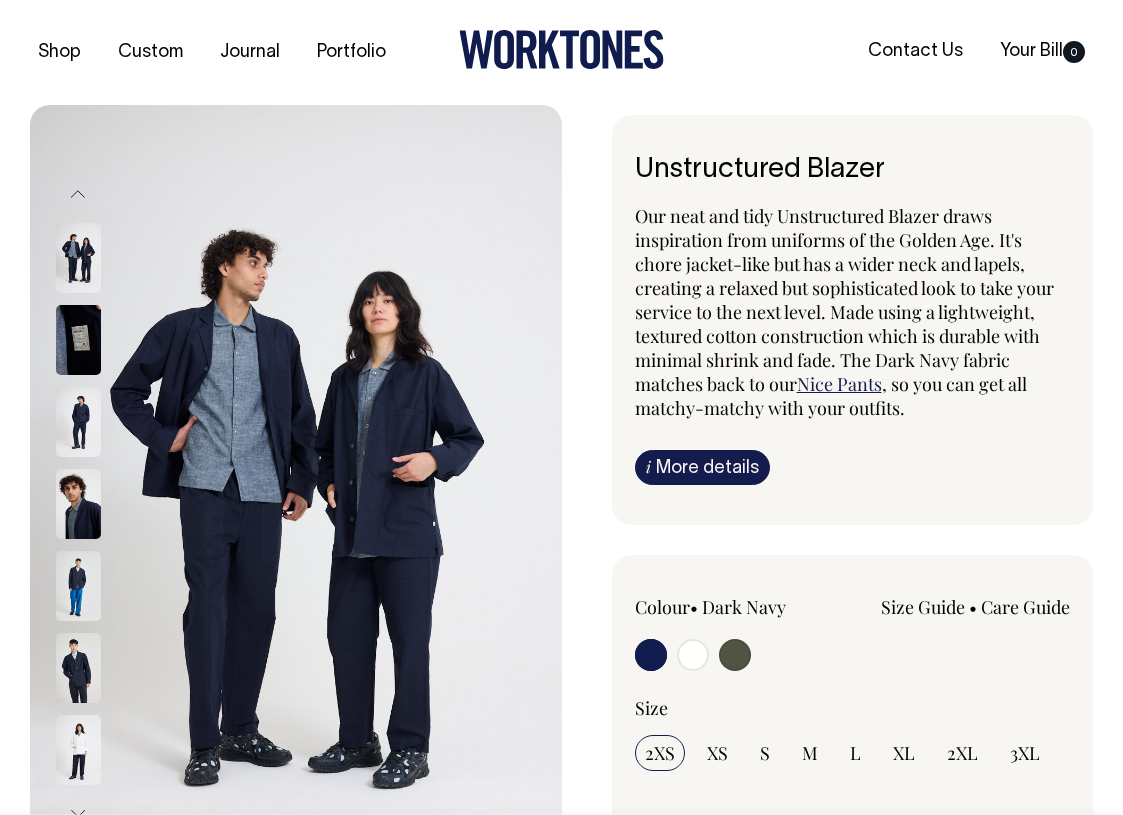 click at bounding box center (78, 586) 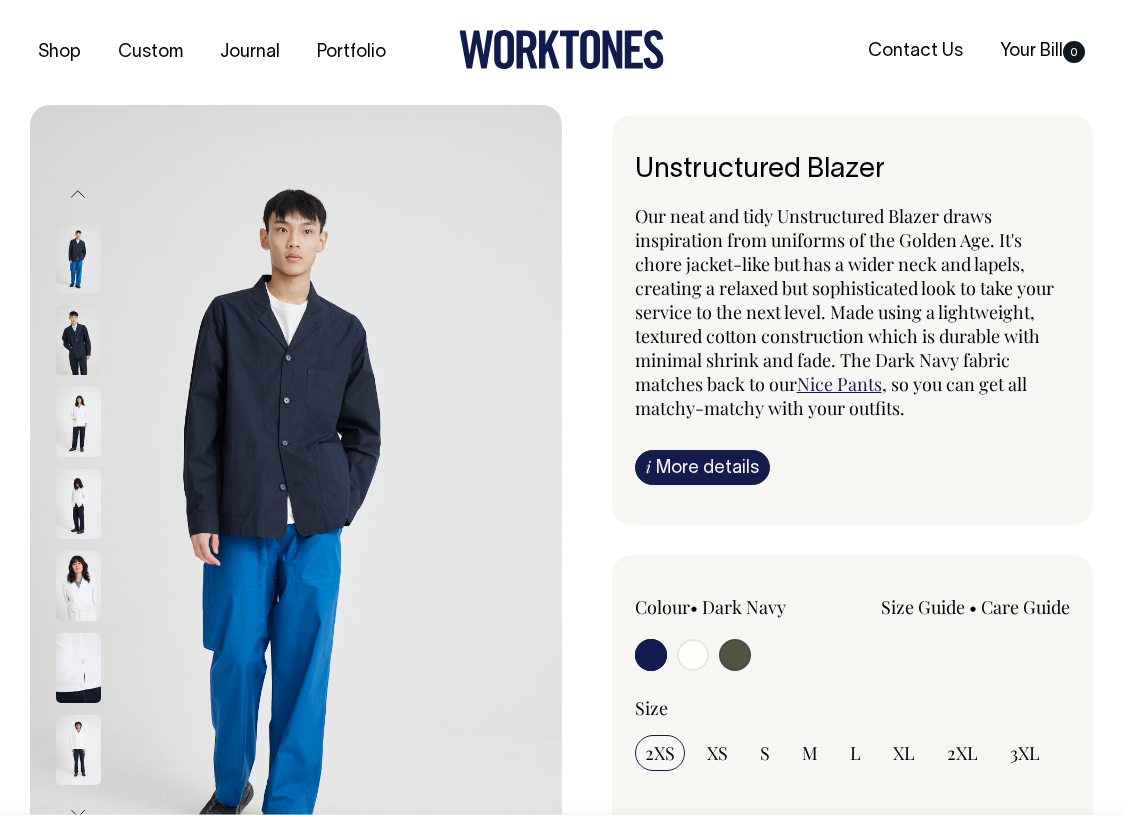 click at bounding box center (735, 655) 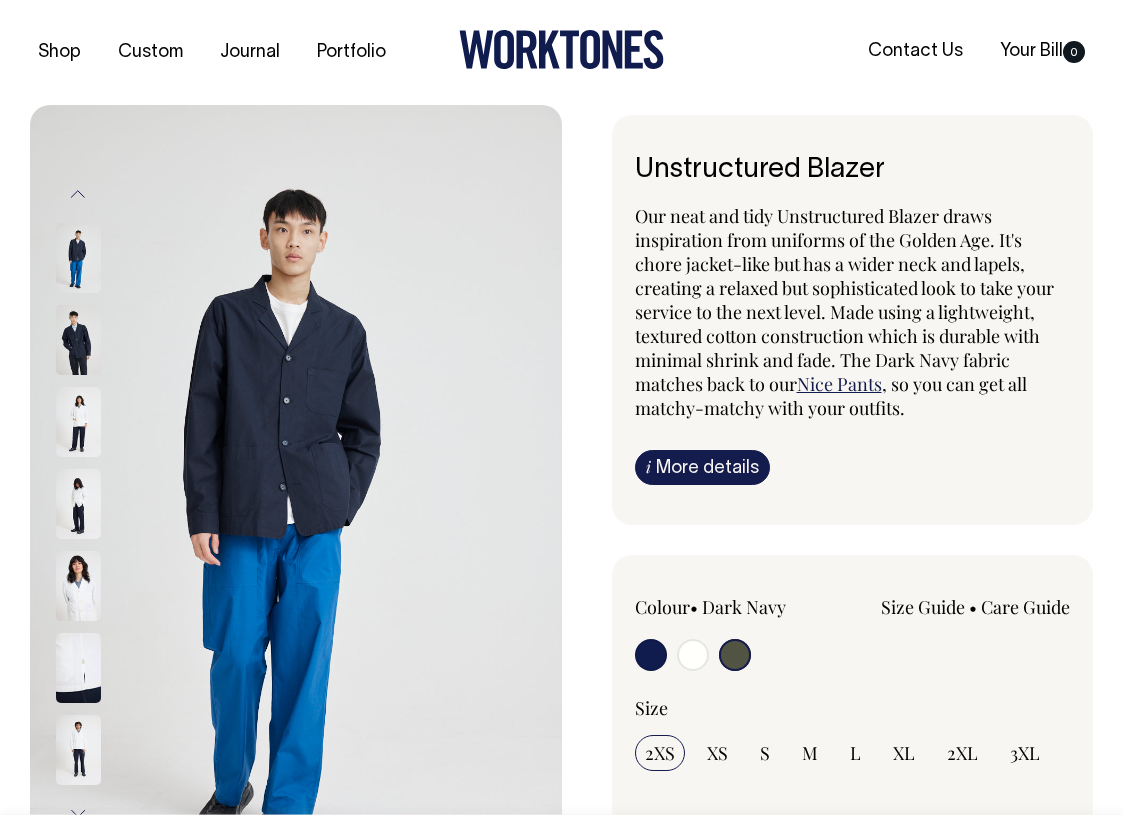 radio on "true" 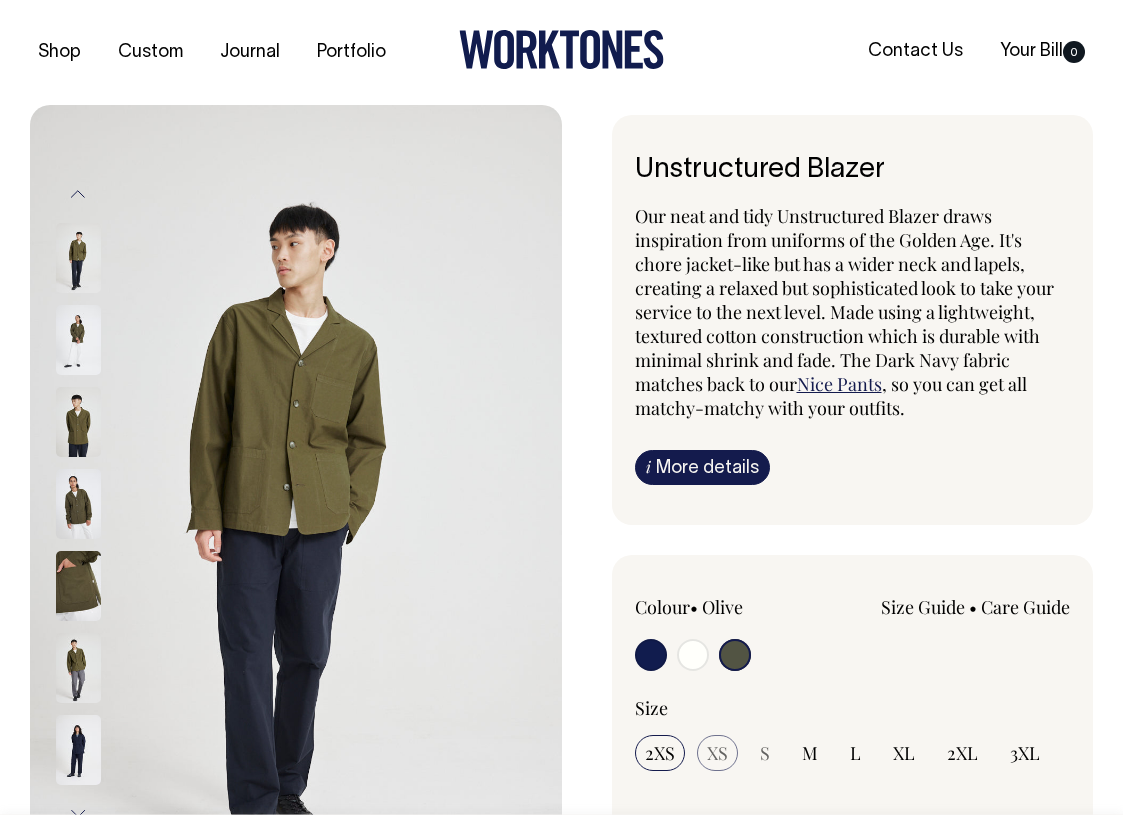 click on "XS" at bounding box center (717, 753) 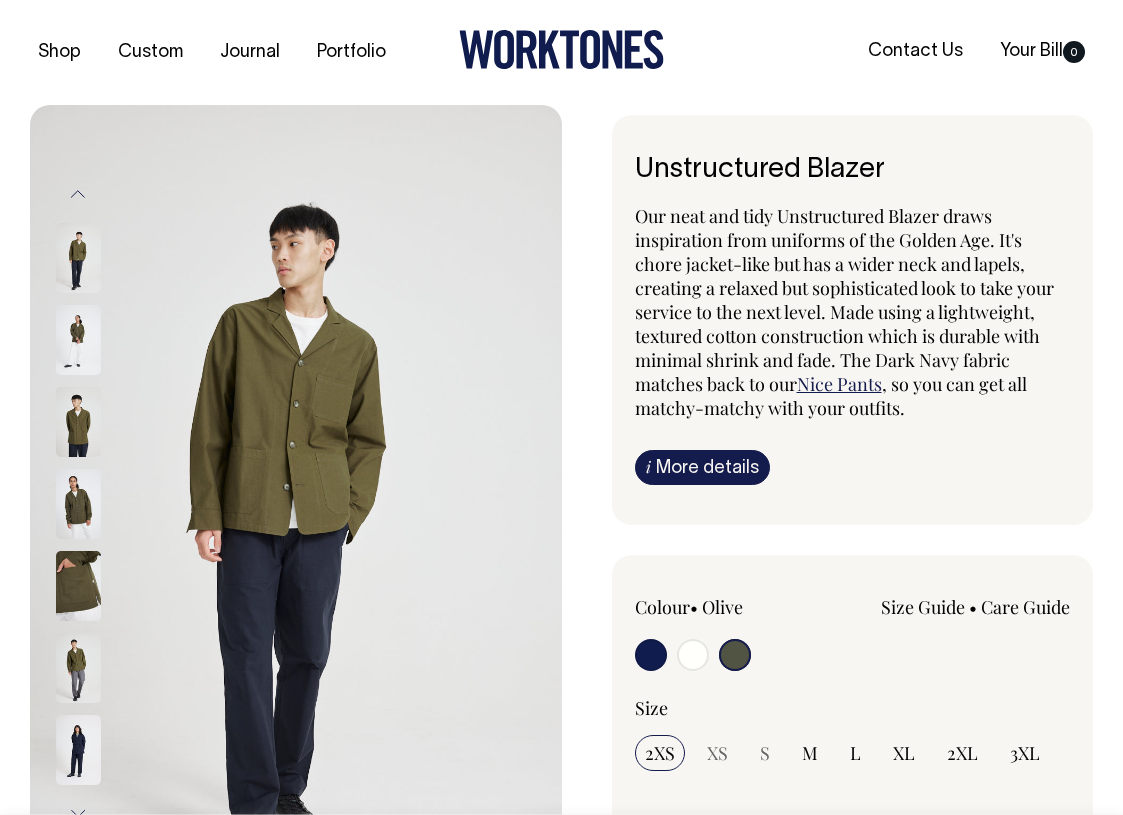 click on "2XS" at bounding box center [660, 753] 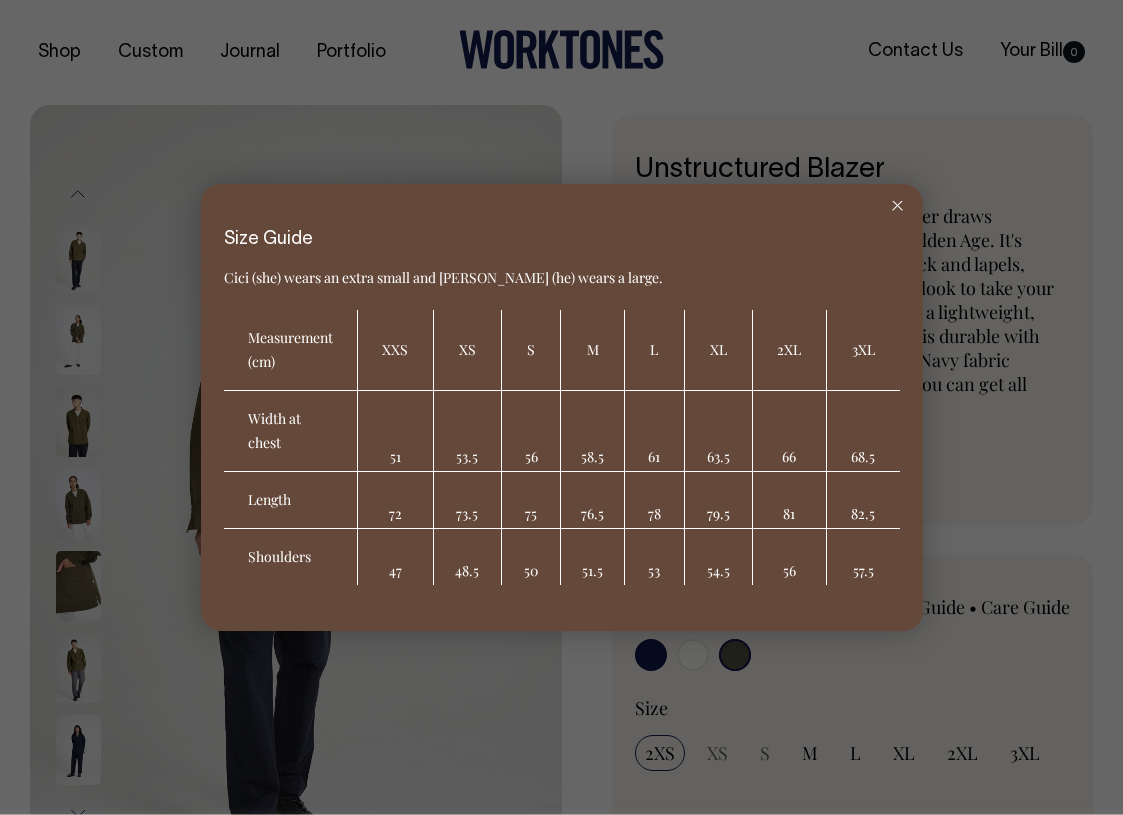 click at bounding box center (897, 206) 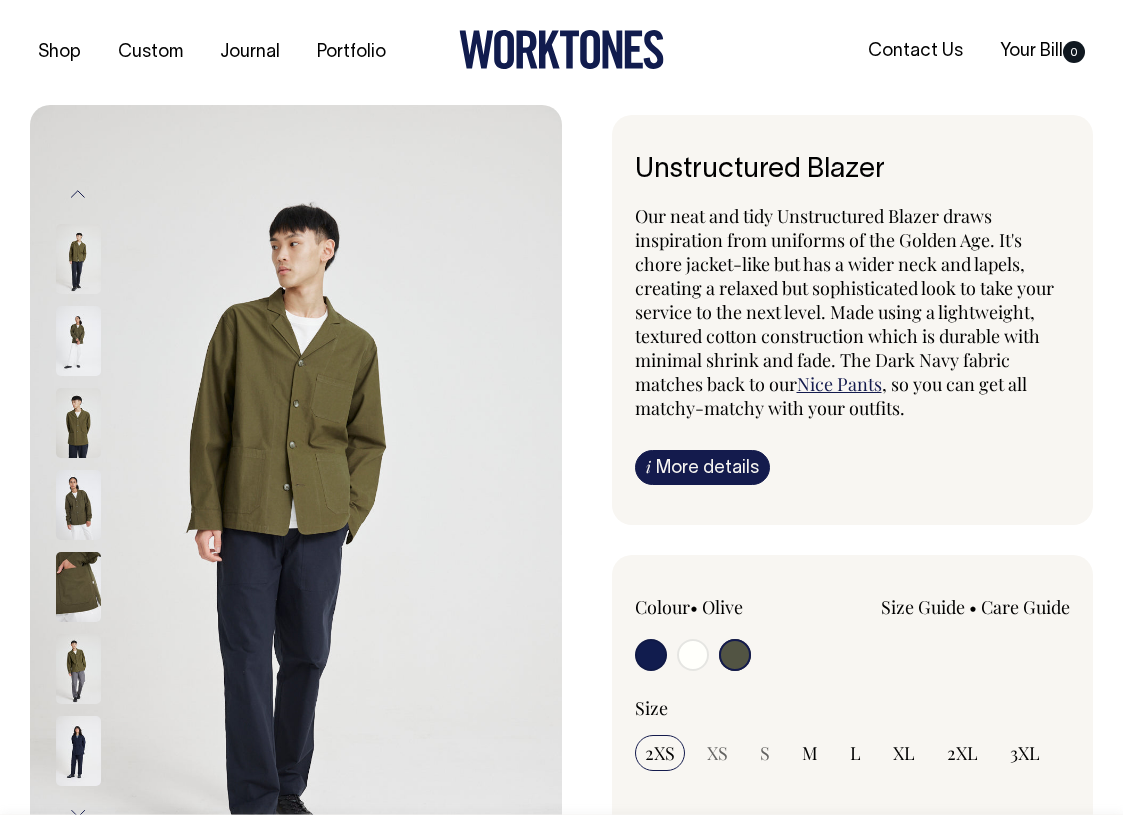 click at bounding box center [78, 505] 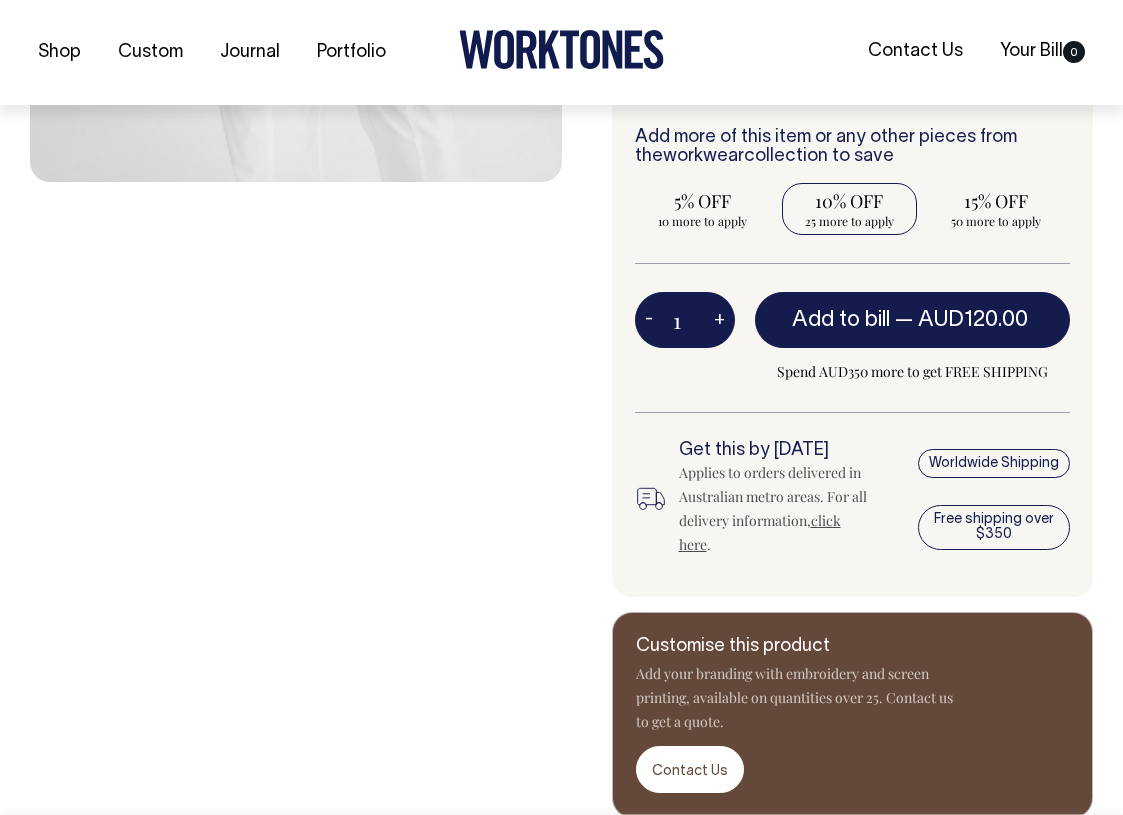 scroll, scrollTop: 721, scrollLeft: 0, axis: vertical 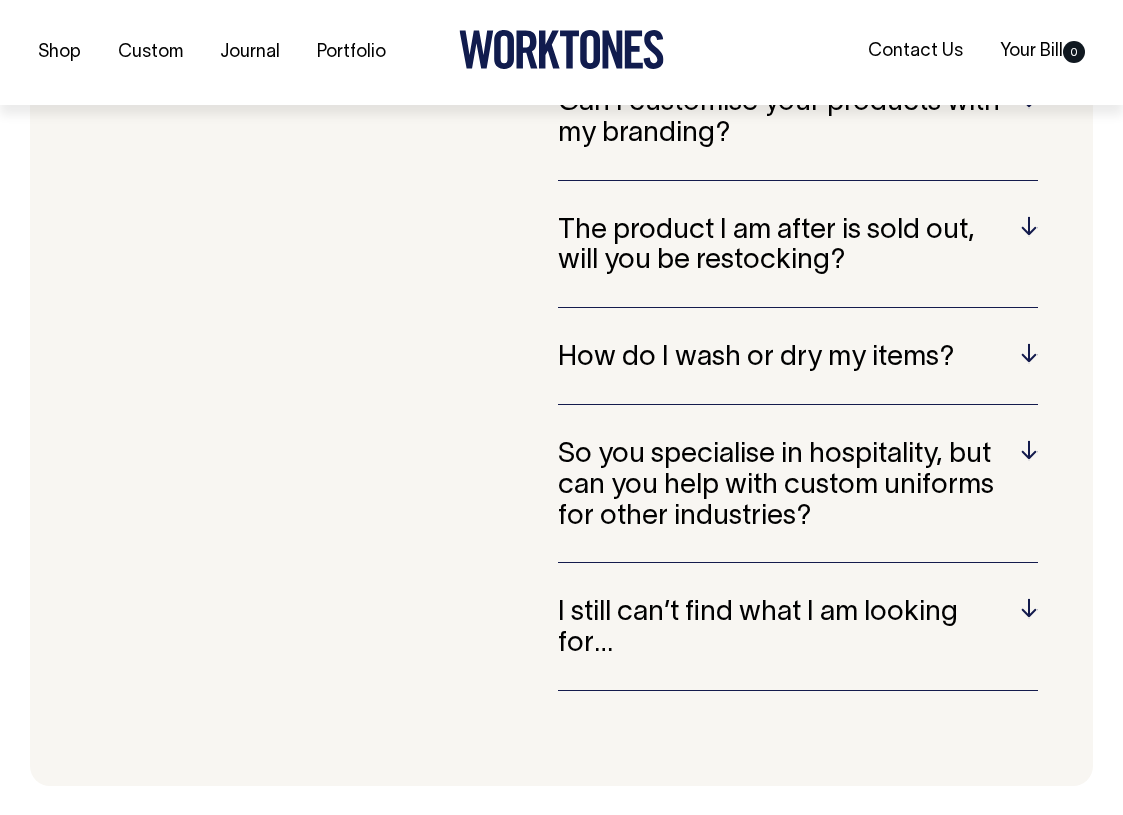 click on "I still can’t find what I am looking for…" at bounding box center [798, 629] 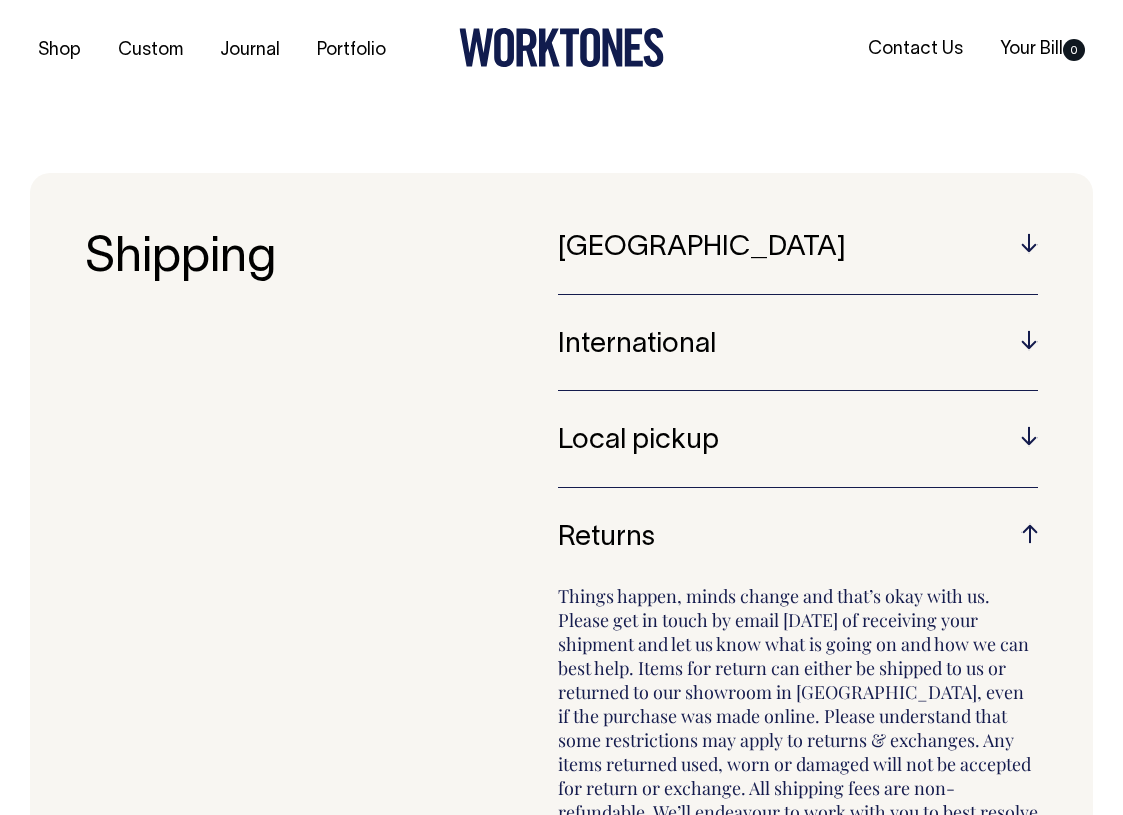 scroll, scrollTop: 0, scrollLeft: 0, axis: both 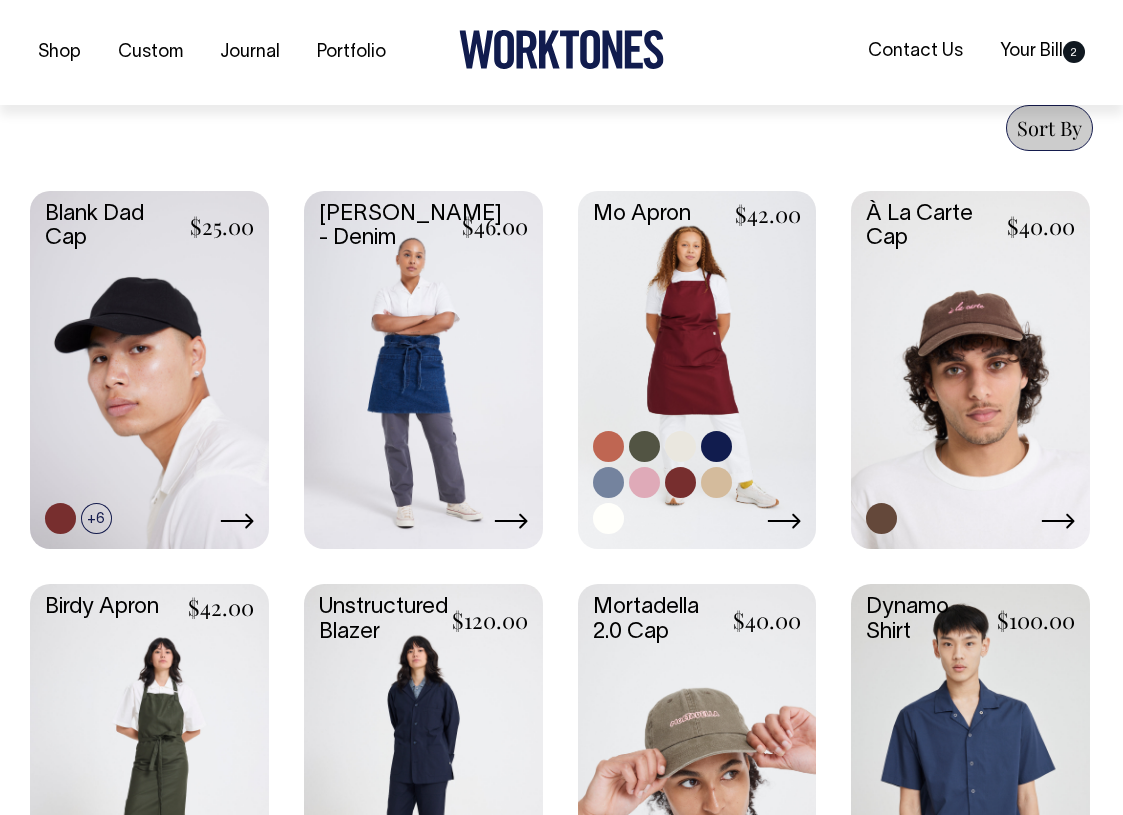 click on "+8" at bounding box center (676, 482) 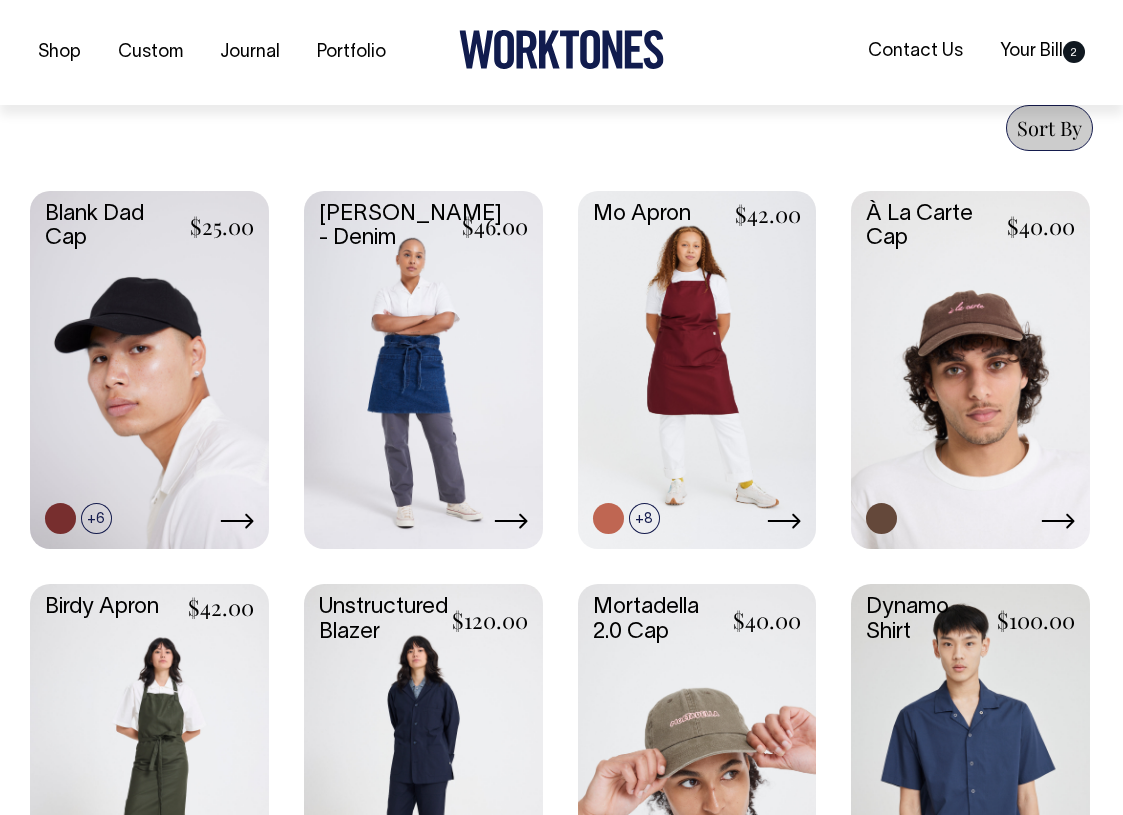 scroll, scrollTop: 941, scrollLeft: 0, axis: vertical 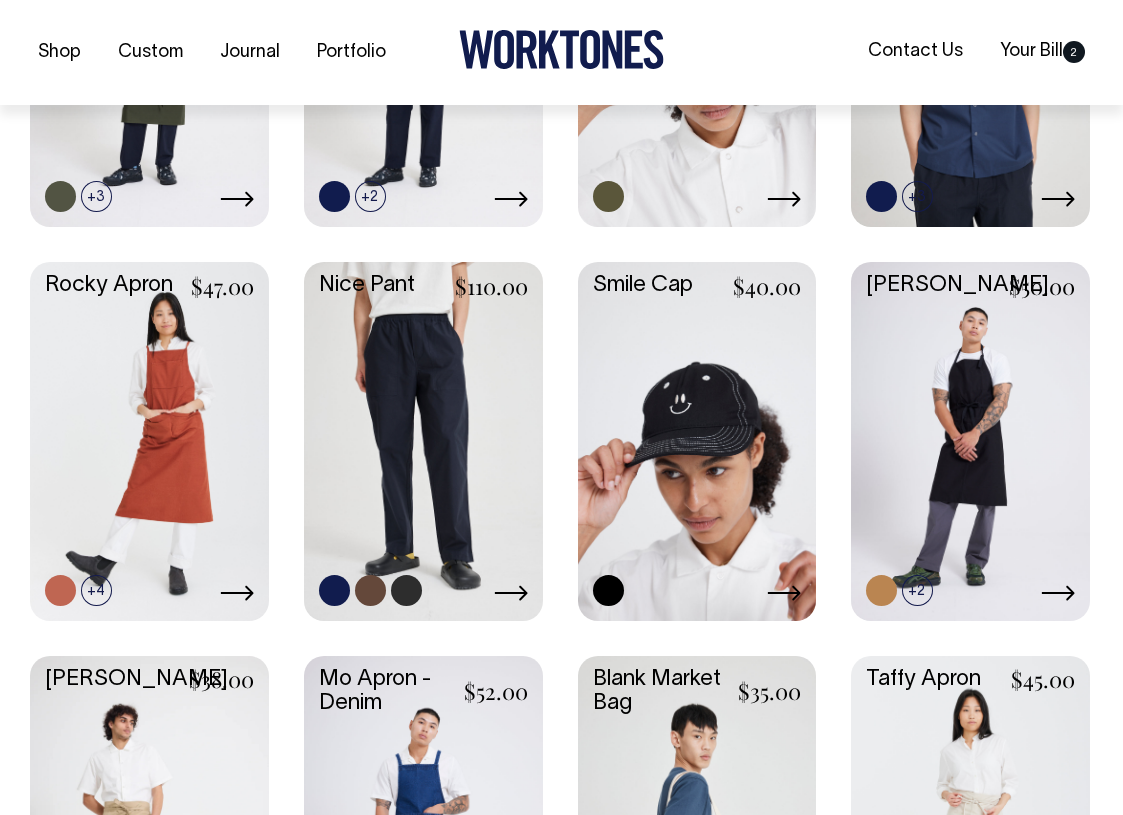 click at bounding box center (423, 439) 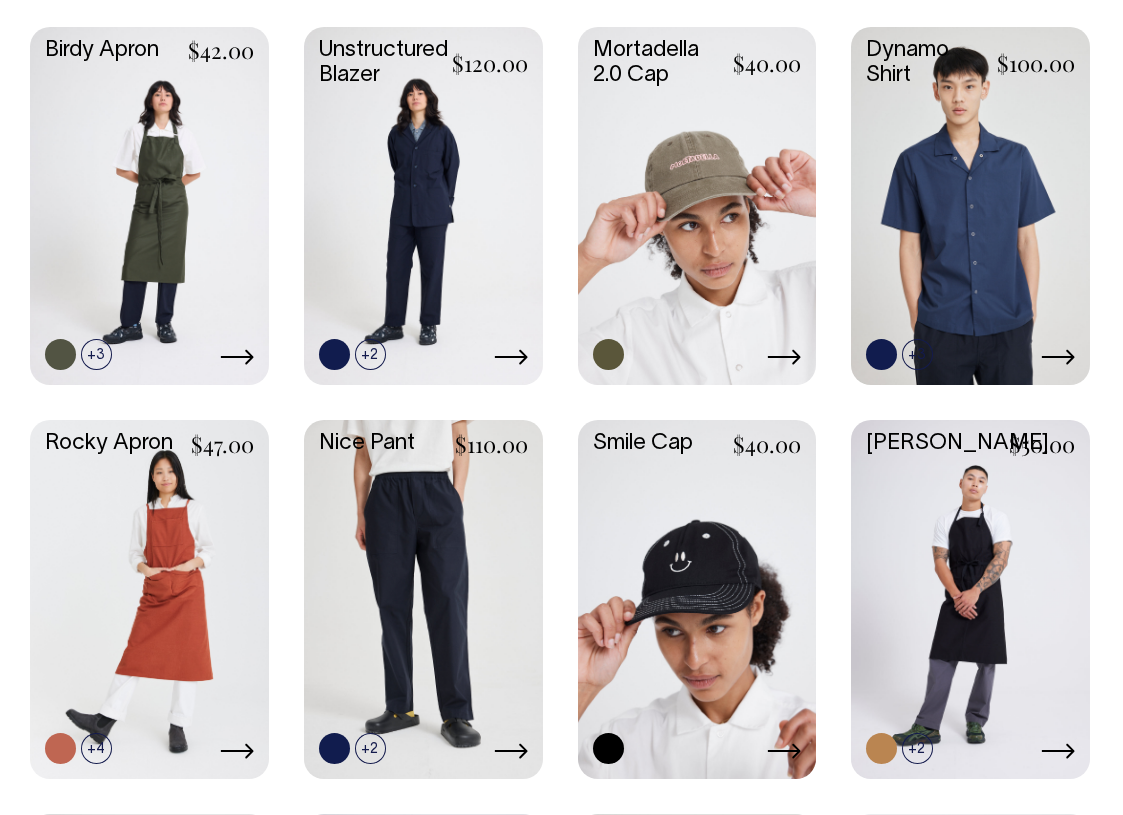 scroll, scrollTop: 1493, scrollLeft: 0, axis: vertical 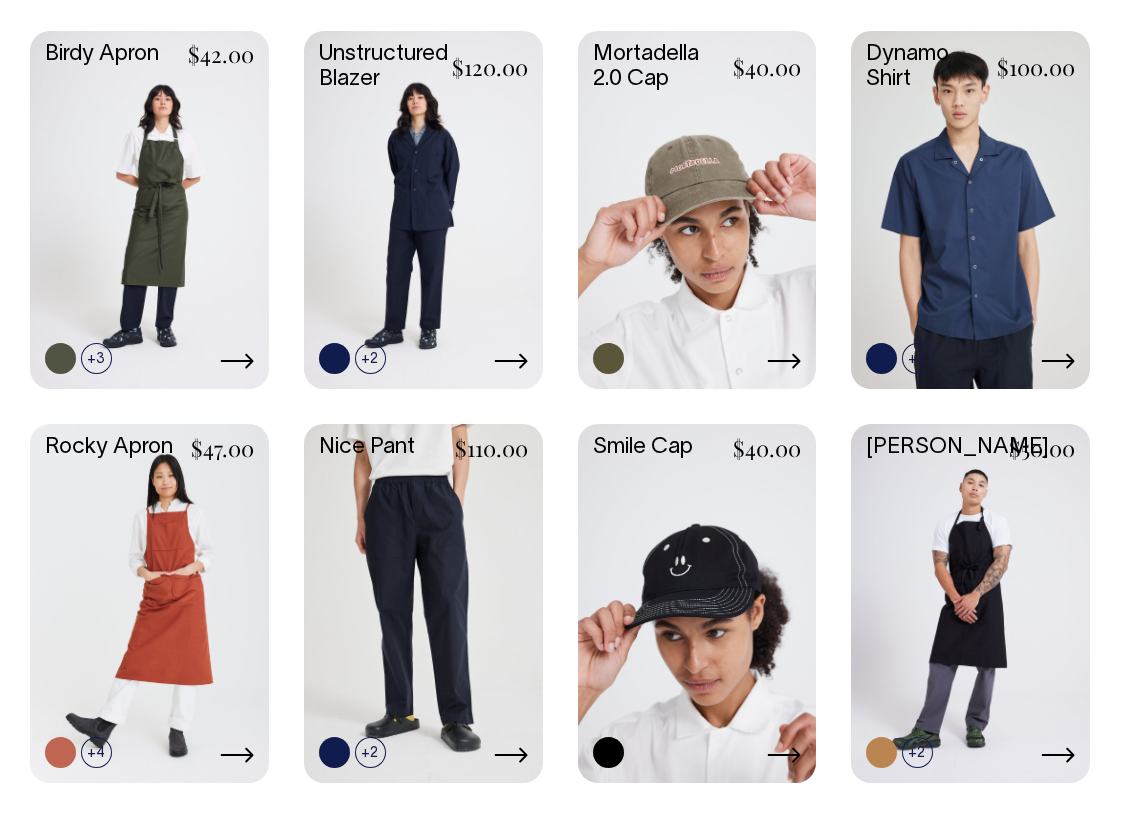 click at bounding box center (697, 208) 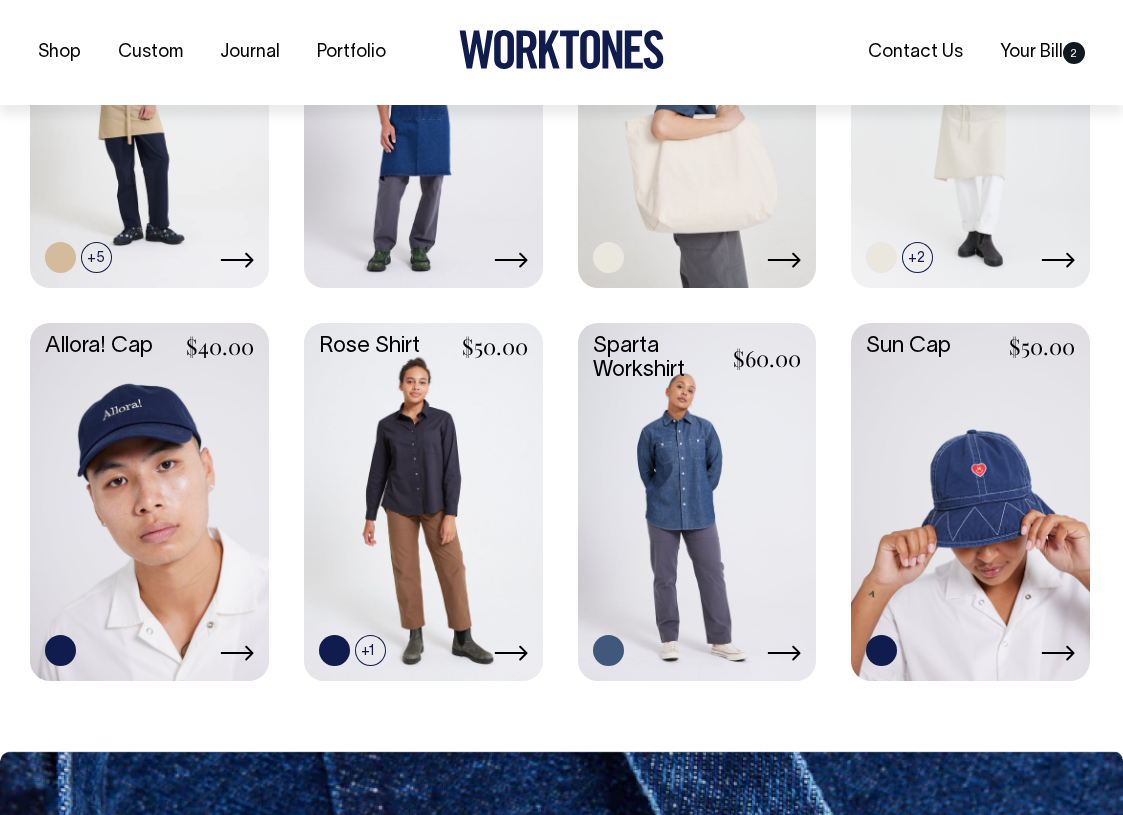 scroll, scrollTop: 2382, scrollLeft: 0, axis: vertical 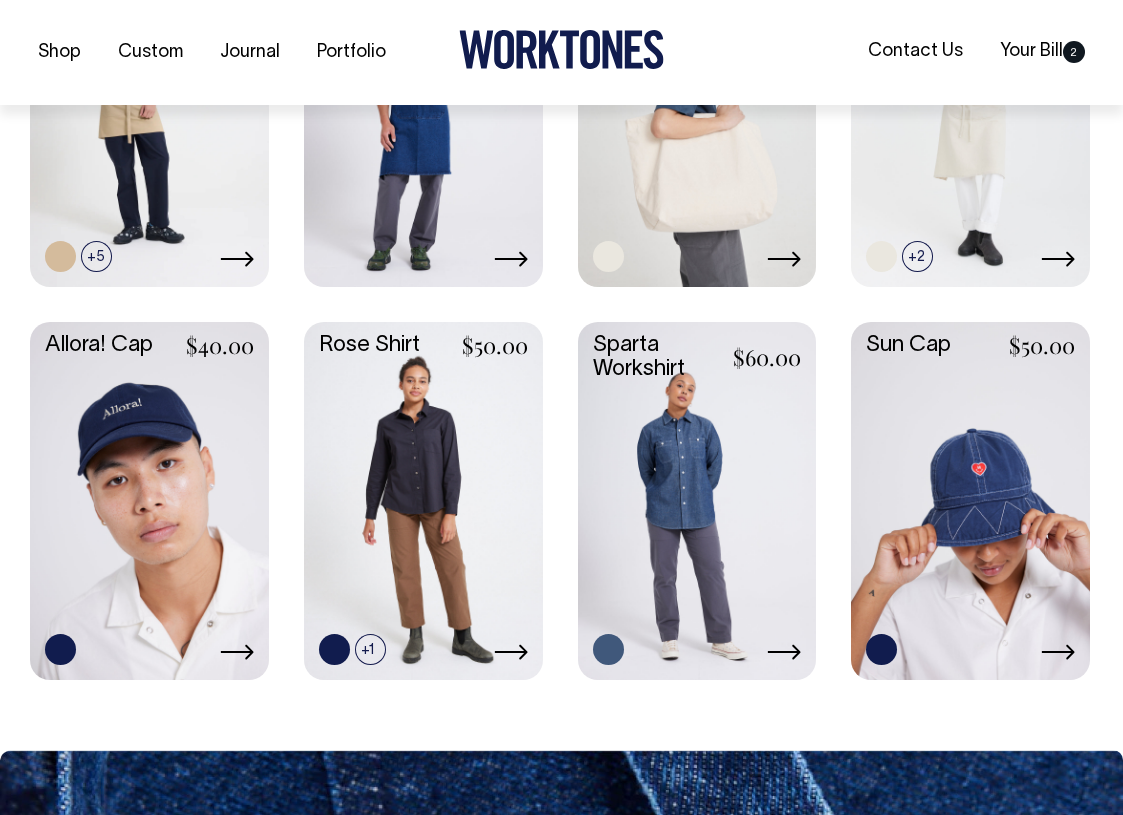 click at bounding box center (697, 499) 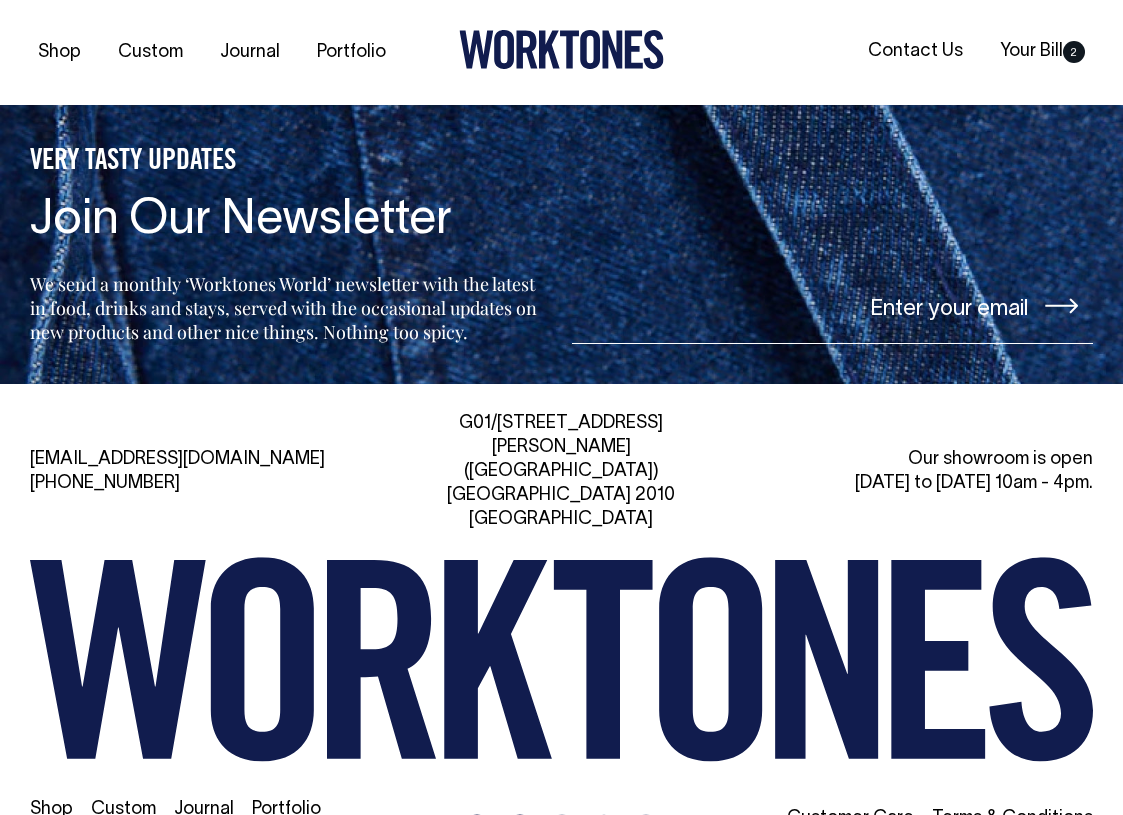 scroll, scrollTop: 3188, scrollLeft: 0, axis: vertical 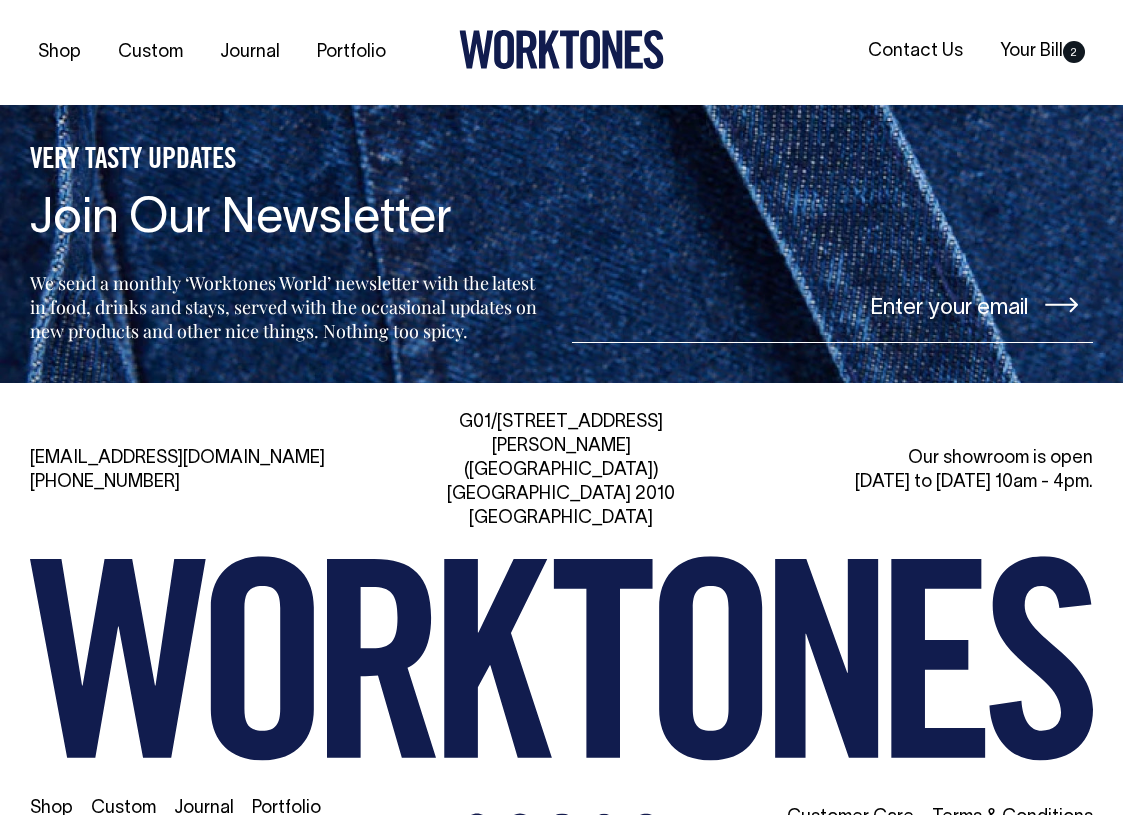 click at bounding box center [833, 305] 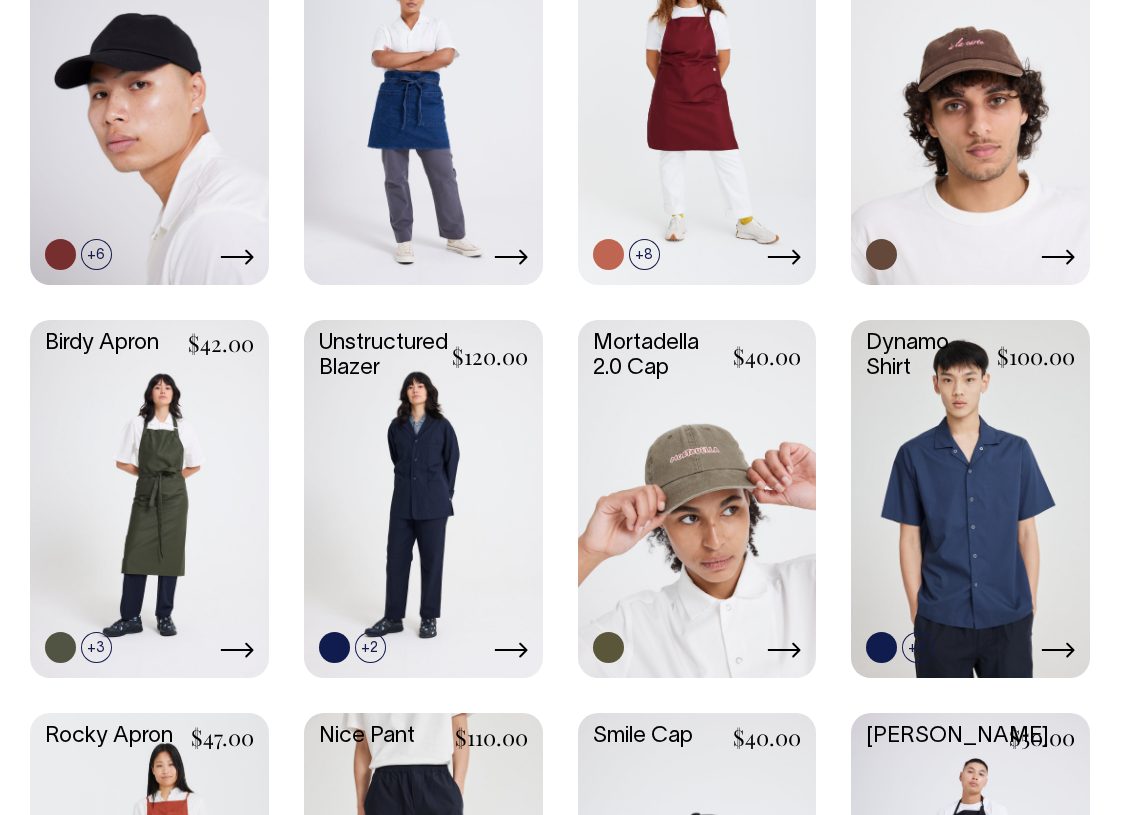 scroll, scrollTop: 1203, scrollLeft: 0, axis: vertical 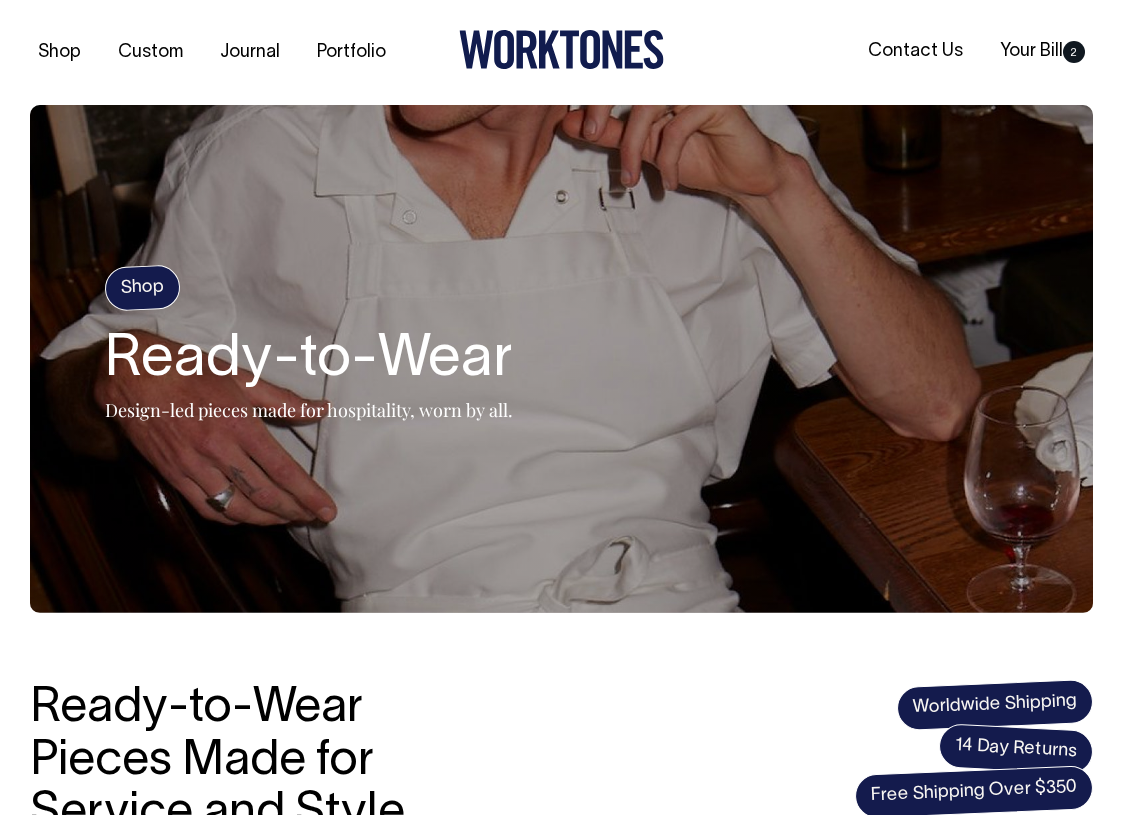 click on "Shop
Custom
Journal
Portfolio
Contact Us
Your Bill
2" at bounding box center [561, 52] 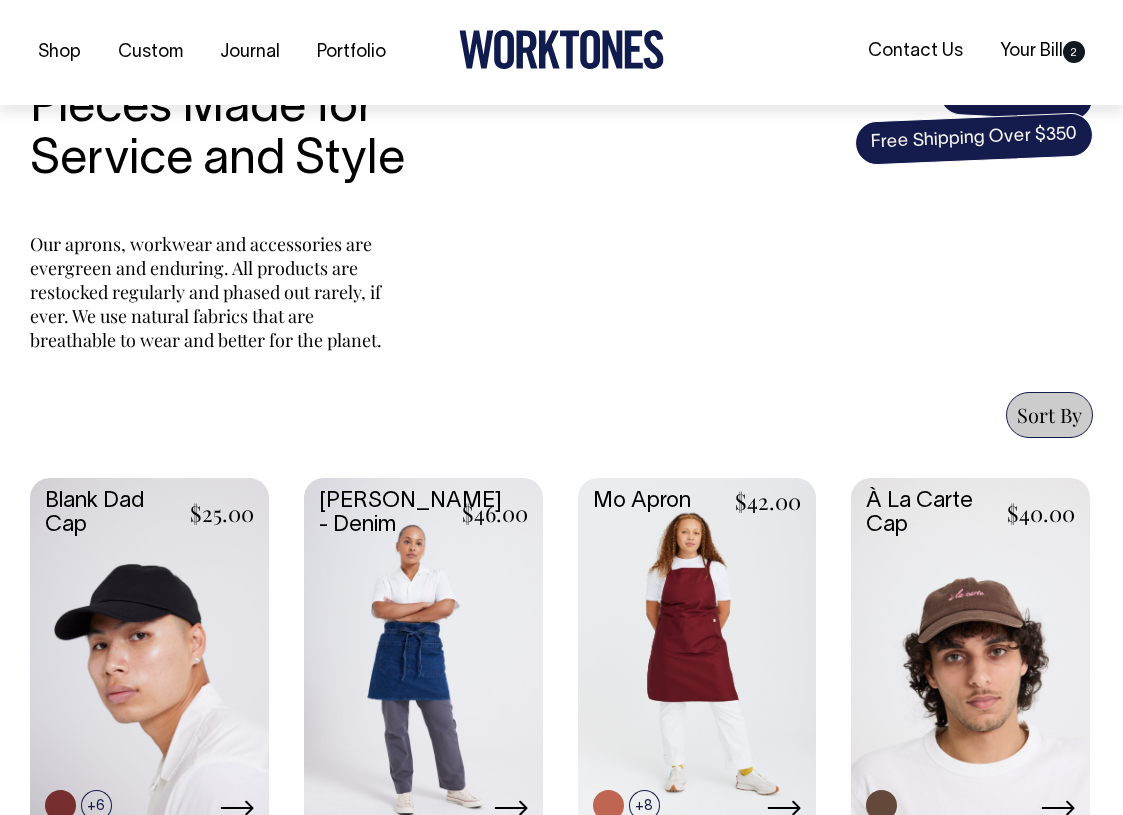 scroll, scrollTop: 654, scrollLeft: 0, axis: vertical 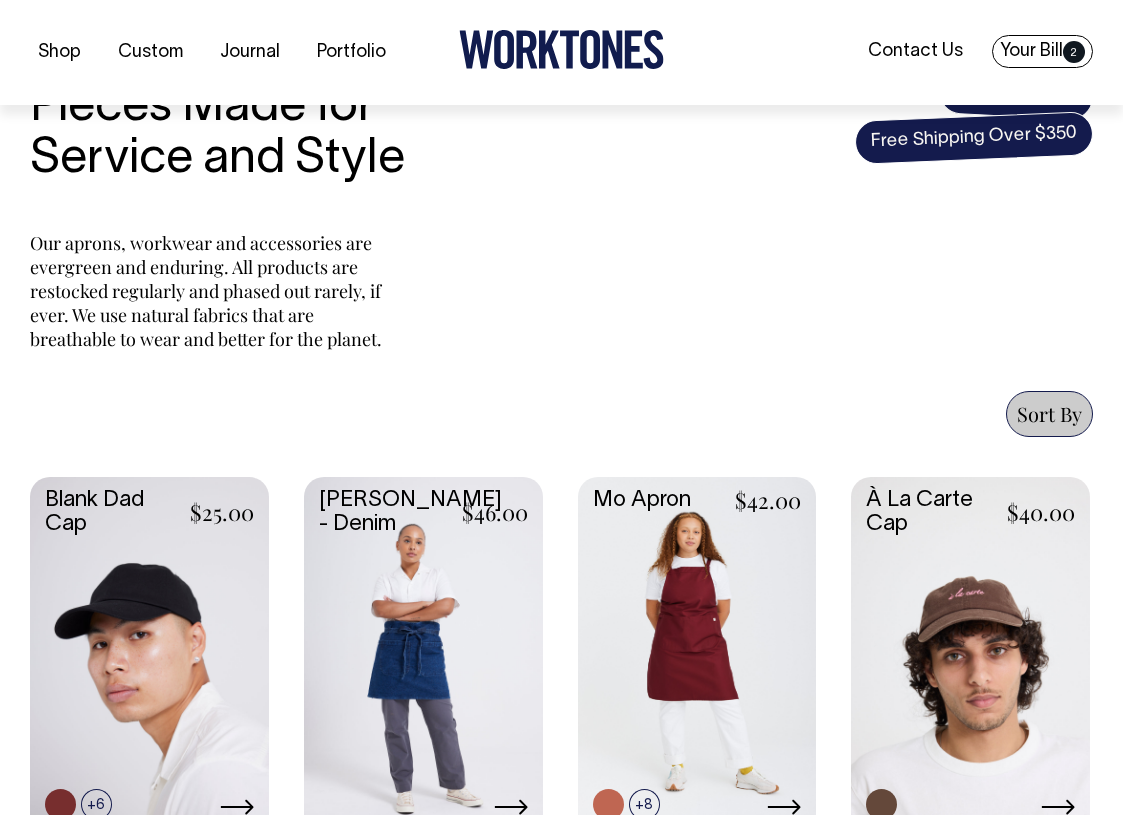 click on "Your Bill
2" at bounding box center (1042, 51) 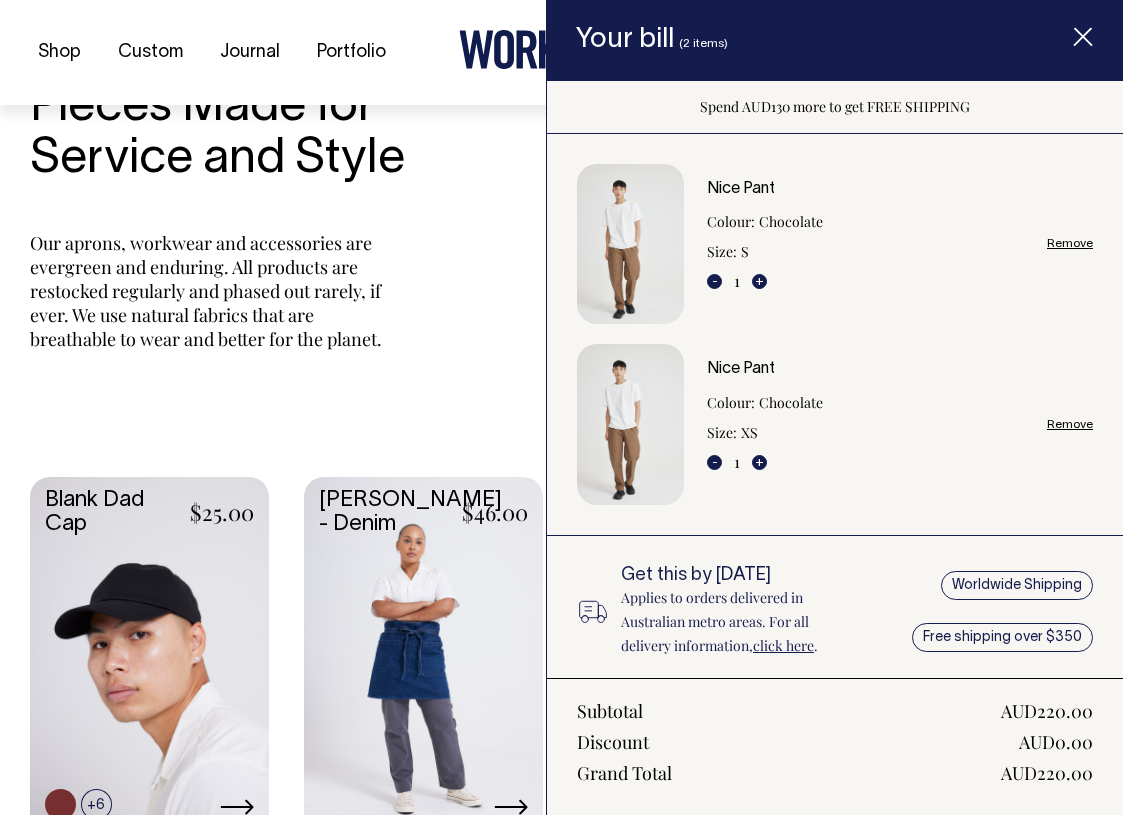 click on "Ready-to-Wear Pieces Made for Service and Style
Our aprons, workwear and accessories are evergreen and enduring. All products are restocked regularly and phased out rarely, if ever. We use natural fabrics that are breathable to wear and better for the planet." at bounding box center [225, 190] 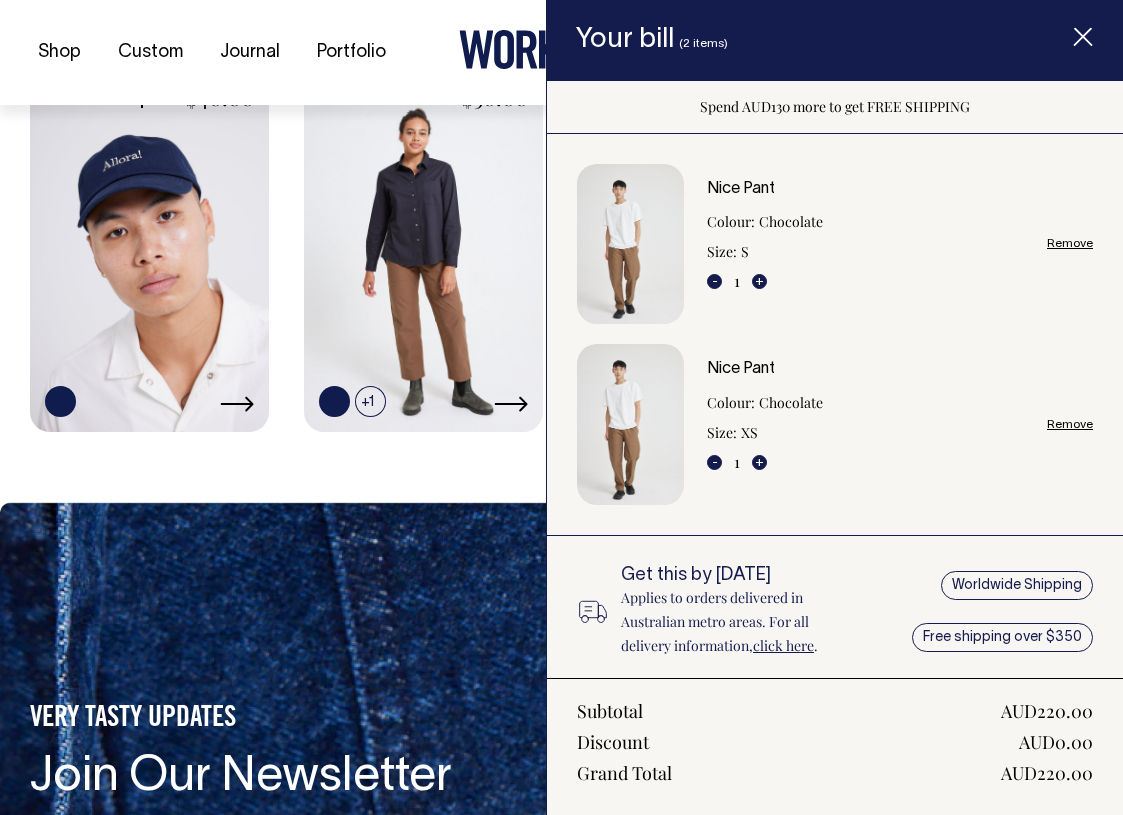 click 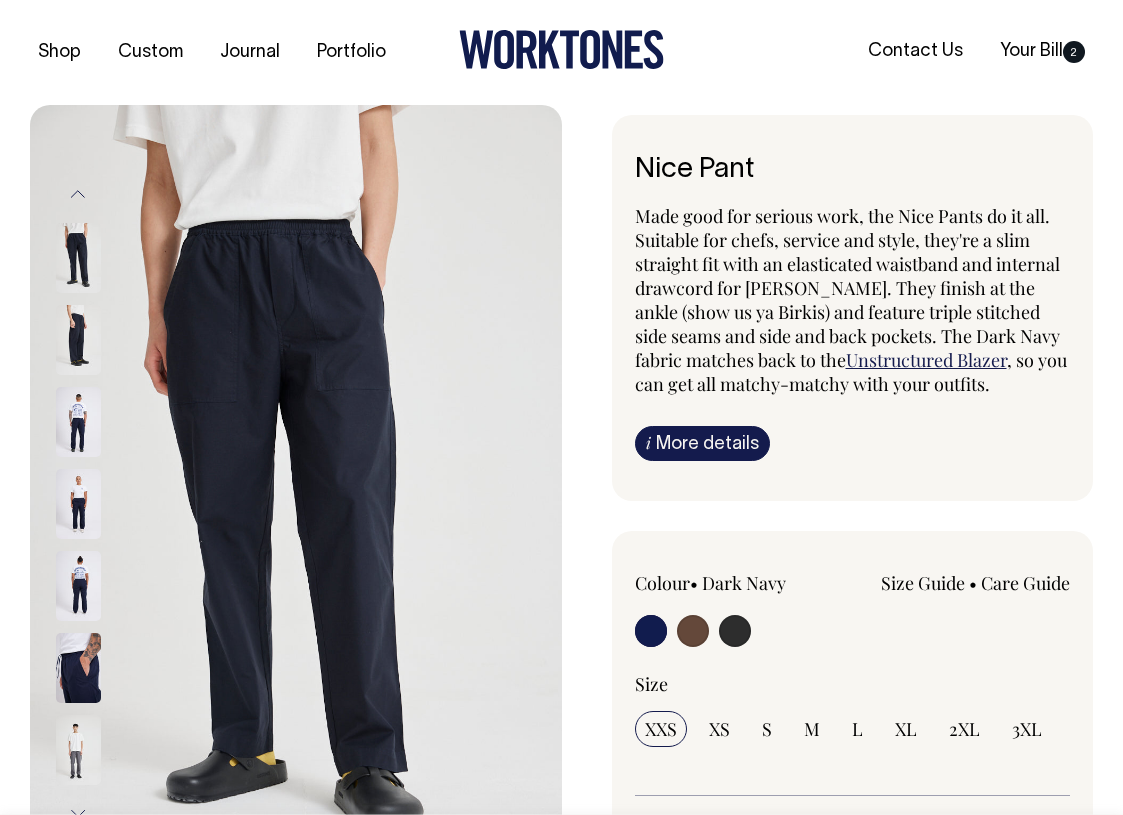 scroll, scrollTop: 0, scrollLeft: 0, axis: both 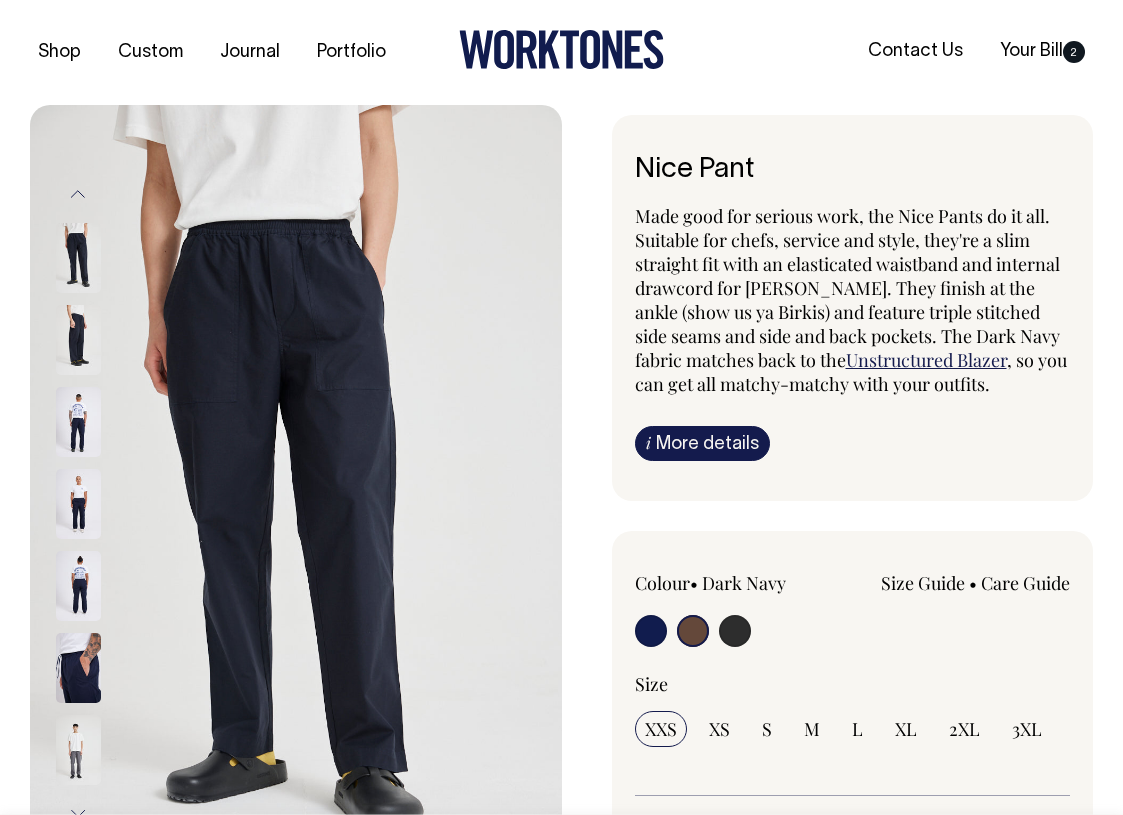 radio on "false" 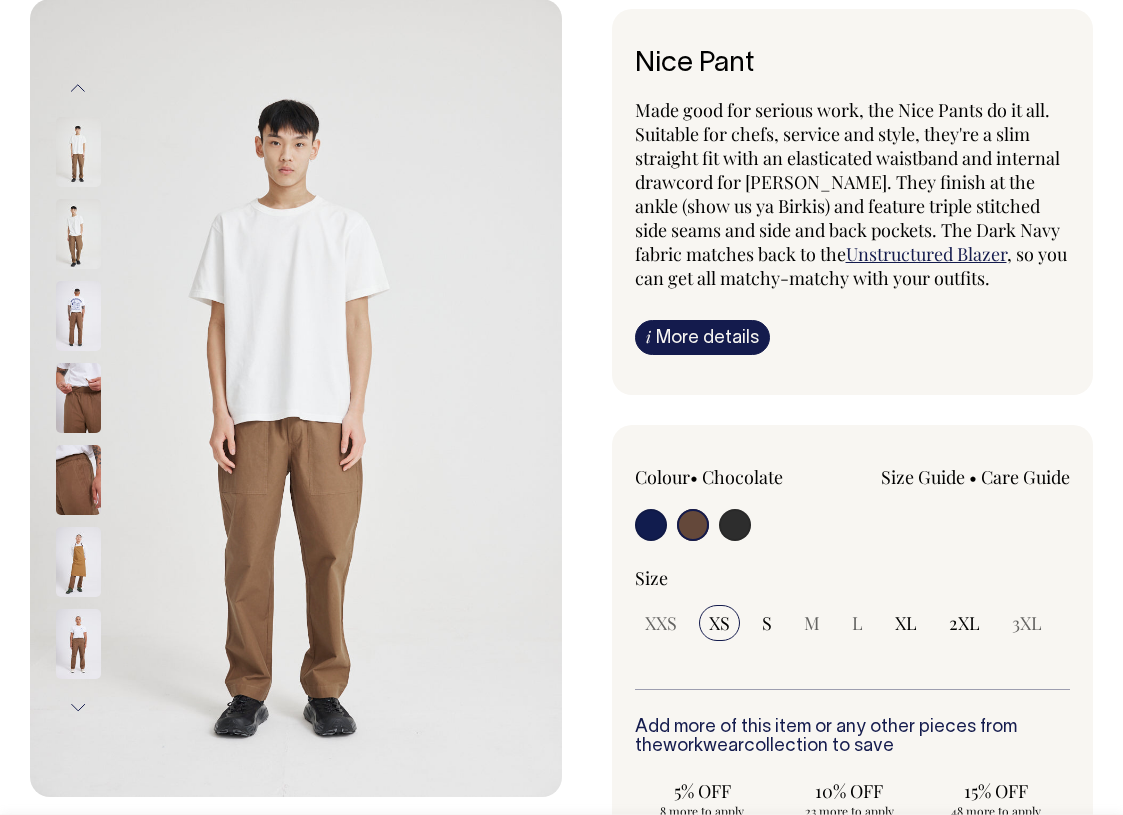 scroll, scrollTop: 107, scrollLeft: 0, axis: vertical 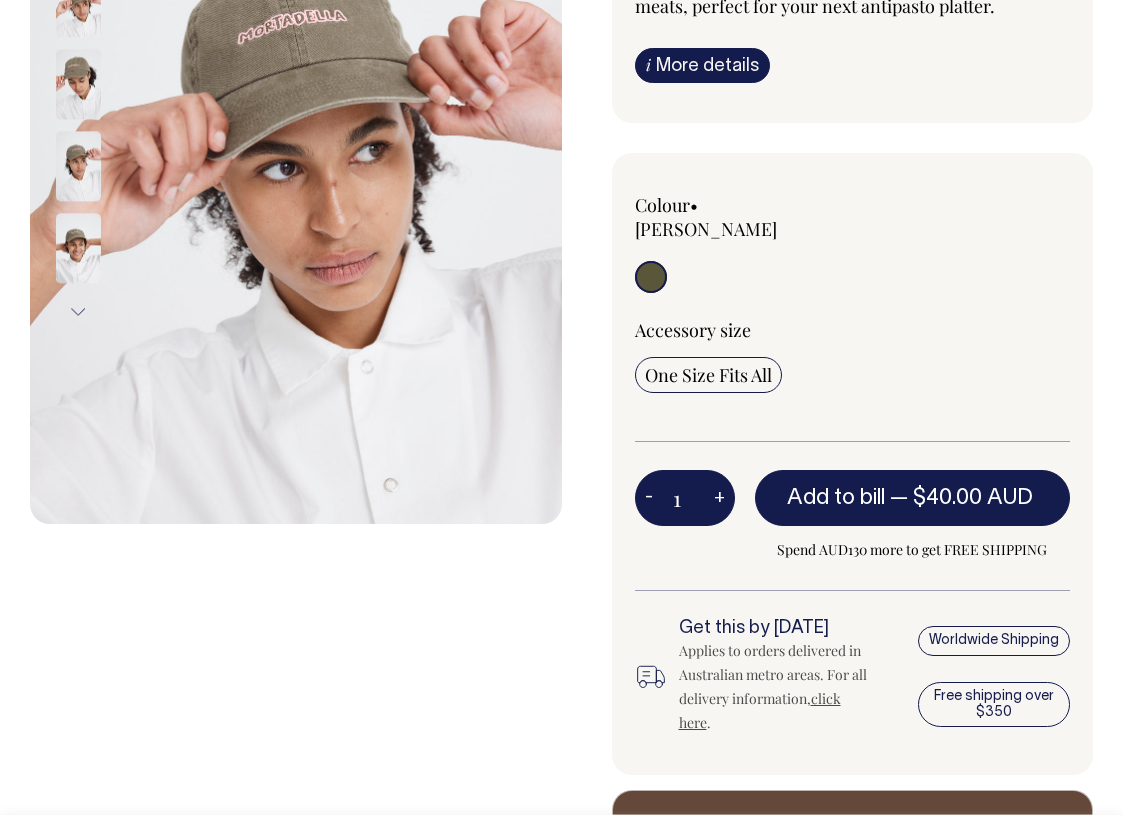 click at bounding box center [651, 277] 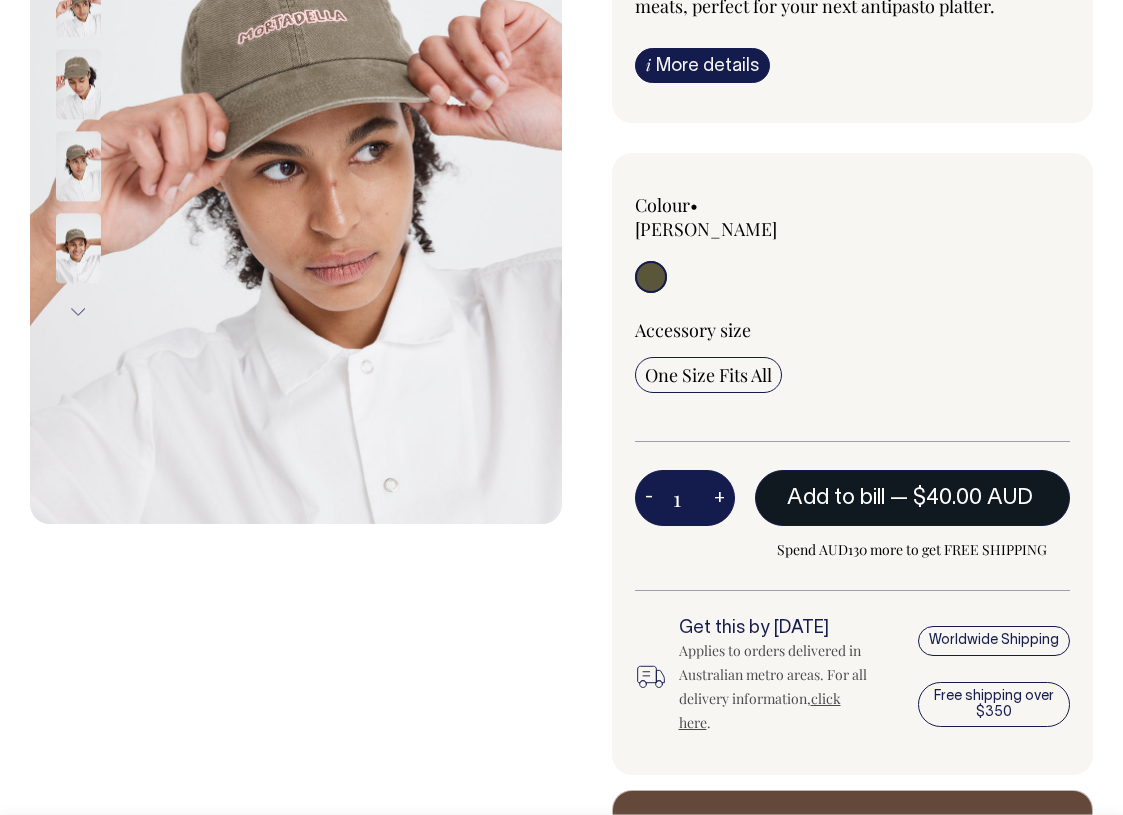 click on "Add to bill" at bounding box center [836, 498] 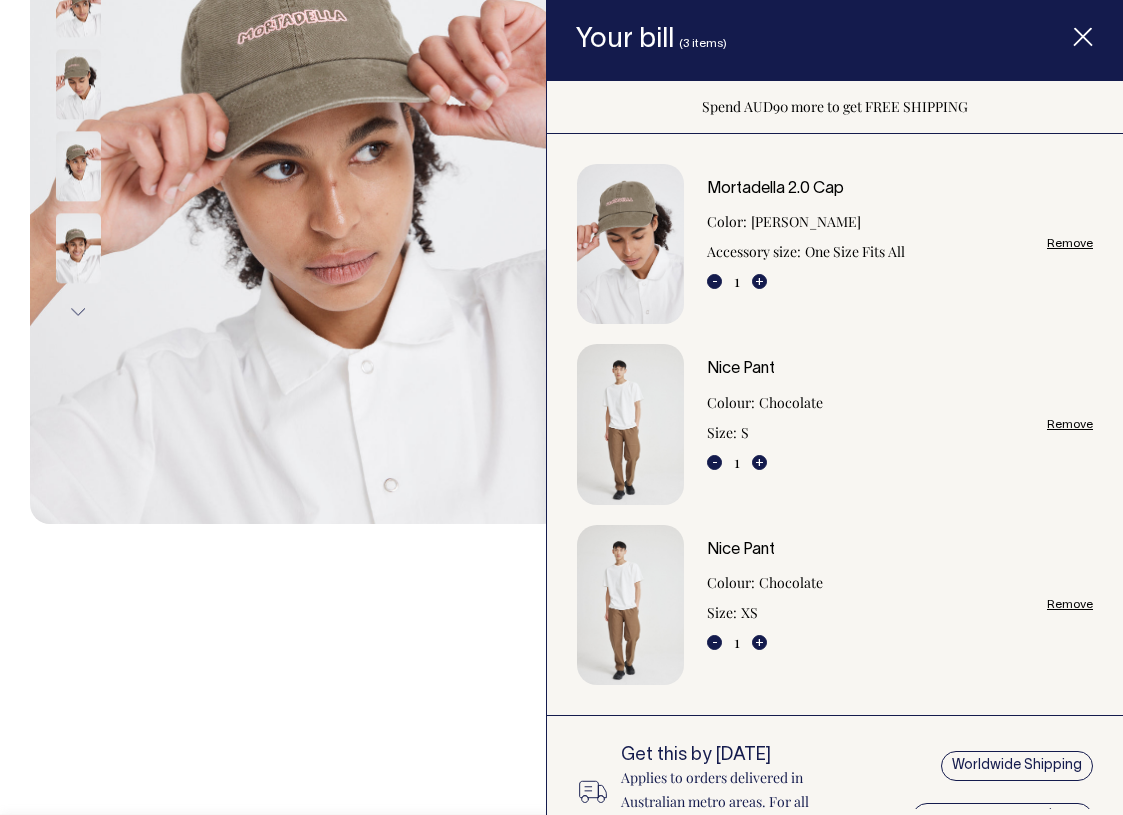 click 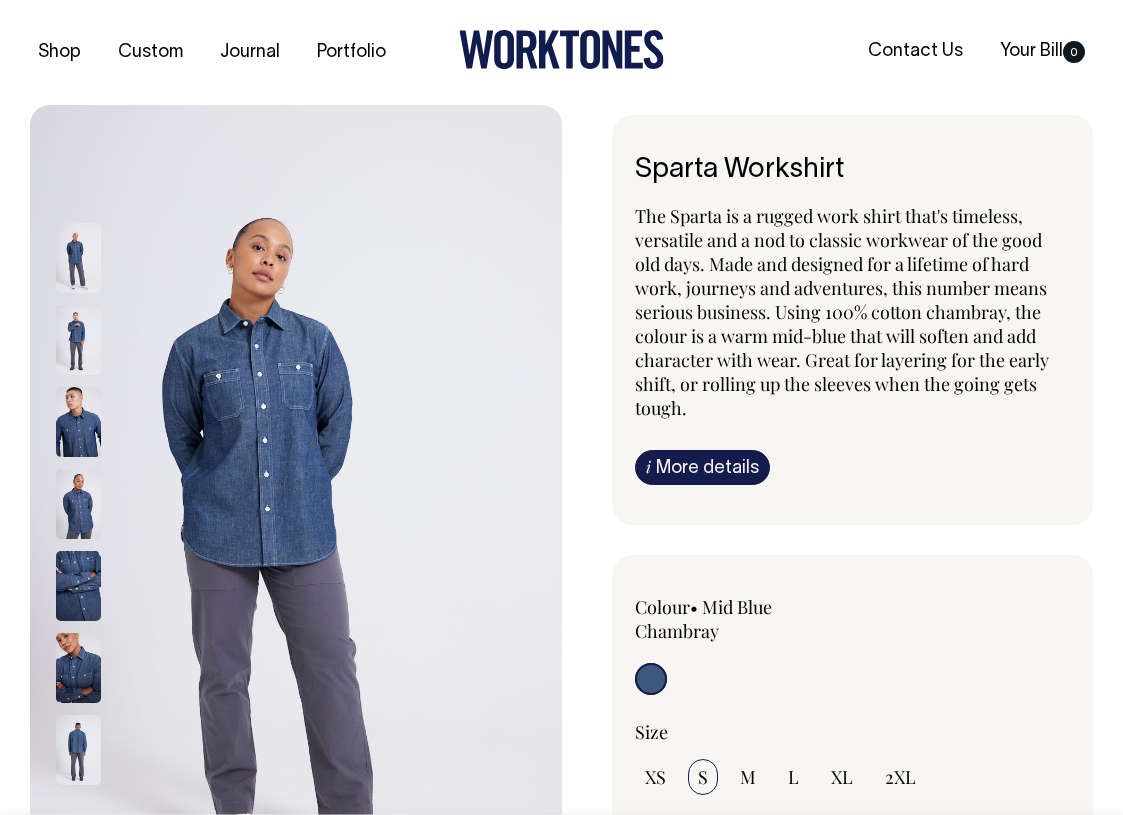 scroll, scrollTop: 0, scrollLeft: 0, axis: both 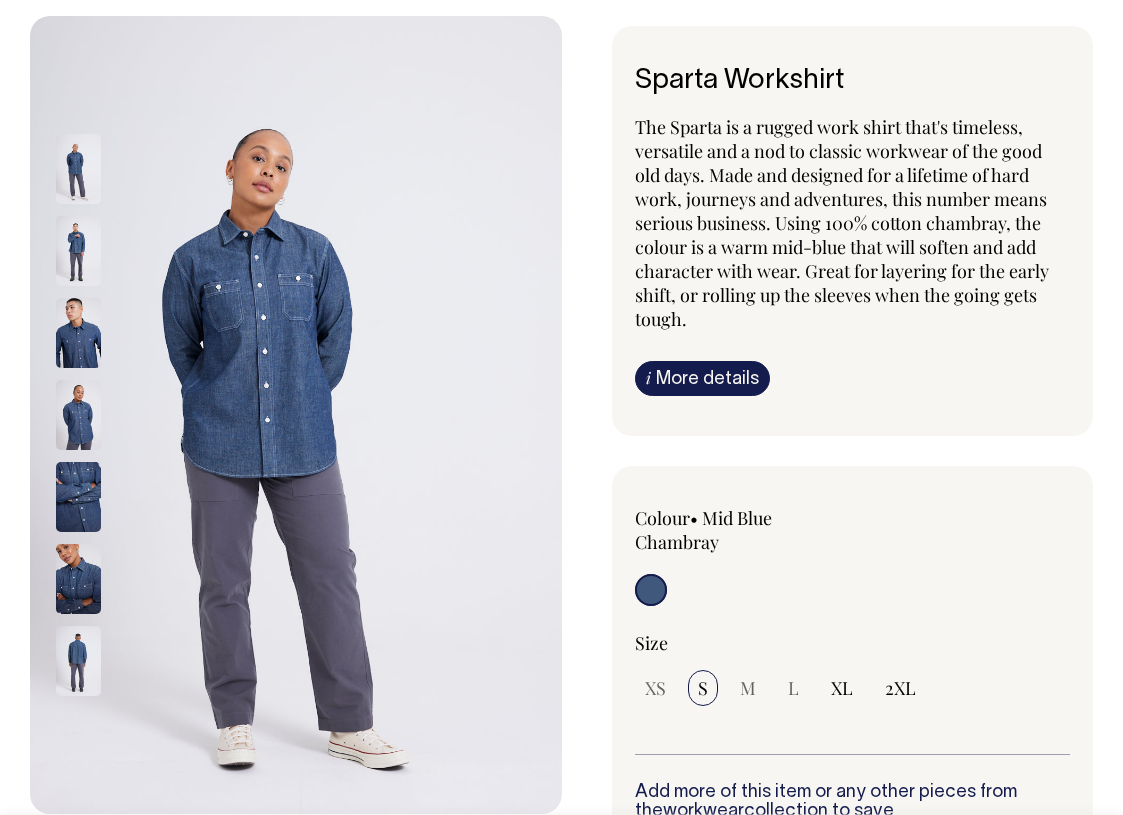 click on "XS
S
M
L
XL
2XL" at bounding box center (853, 688) 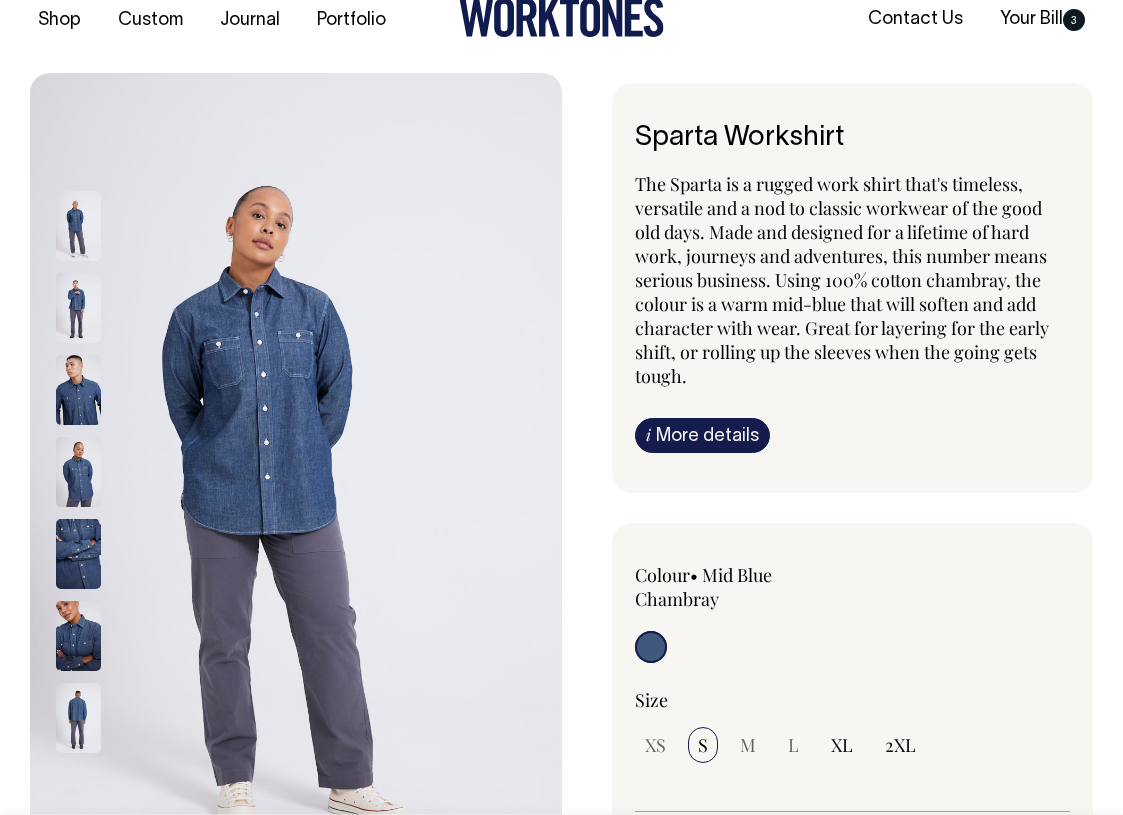 scroll, scrollTop: 30, scrollLeft: 0, axis: vertical 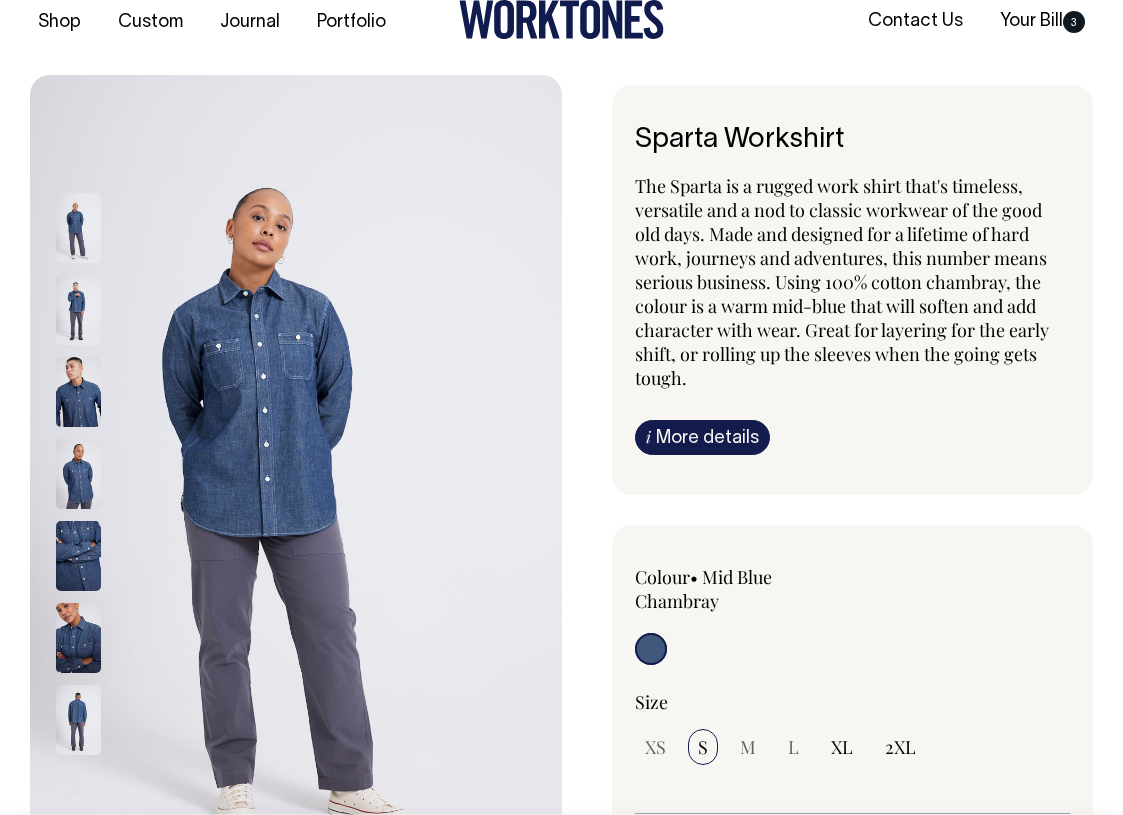 click at bounding box center [78, 310] 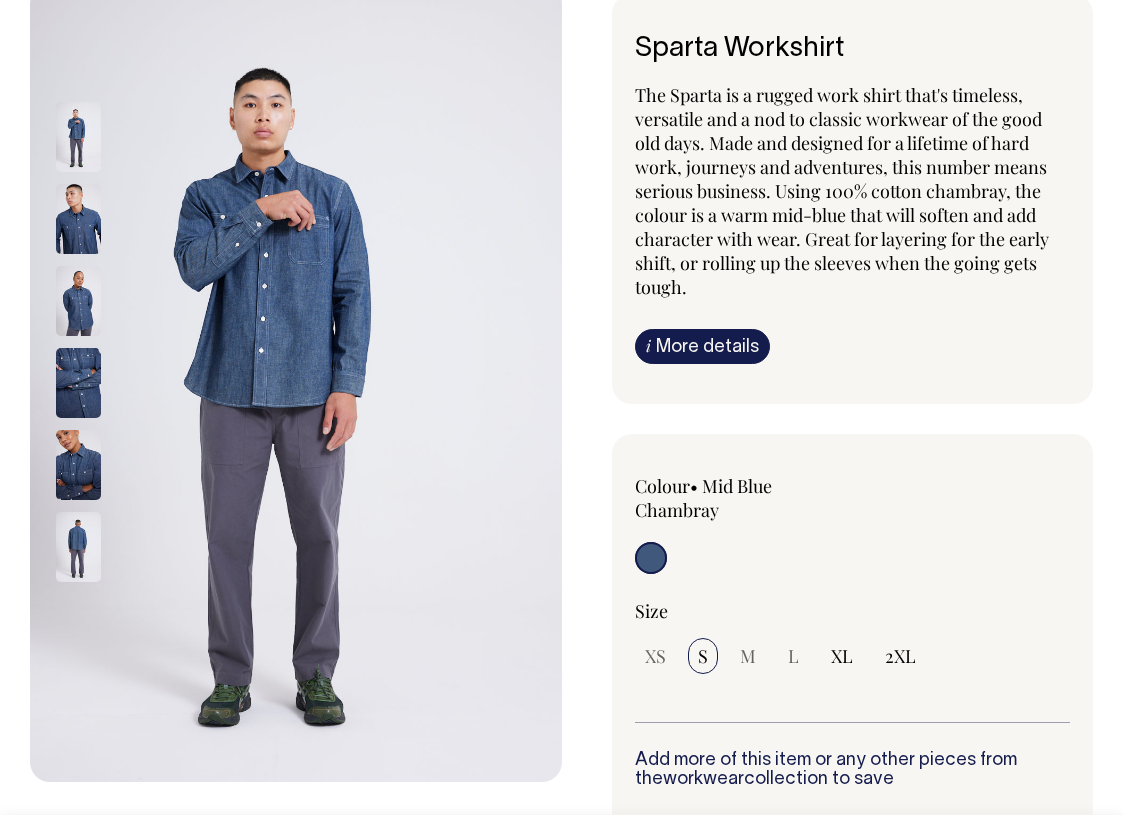 scroll, scrollTop: 122, scrollLeft: 0, axis: vertical 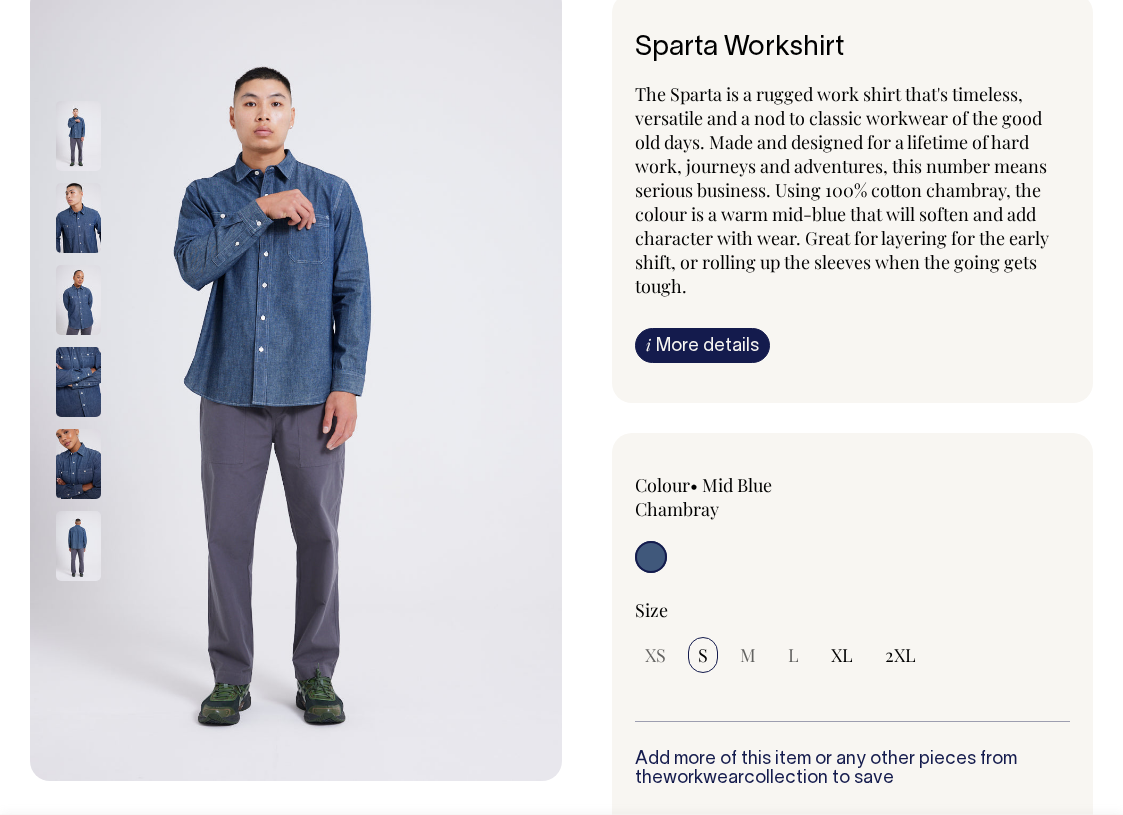click at bounding box center [78, 300] 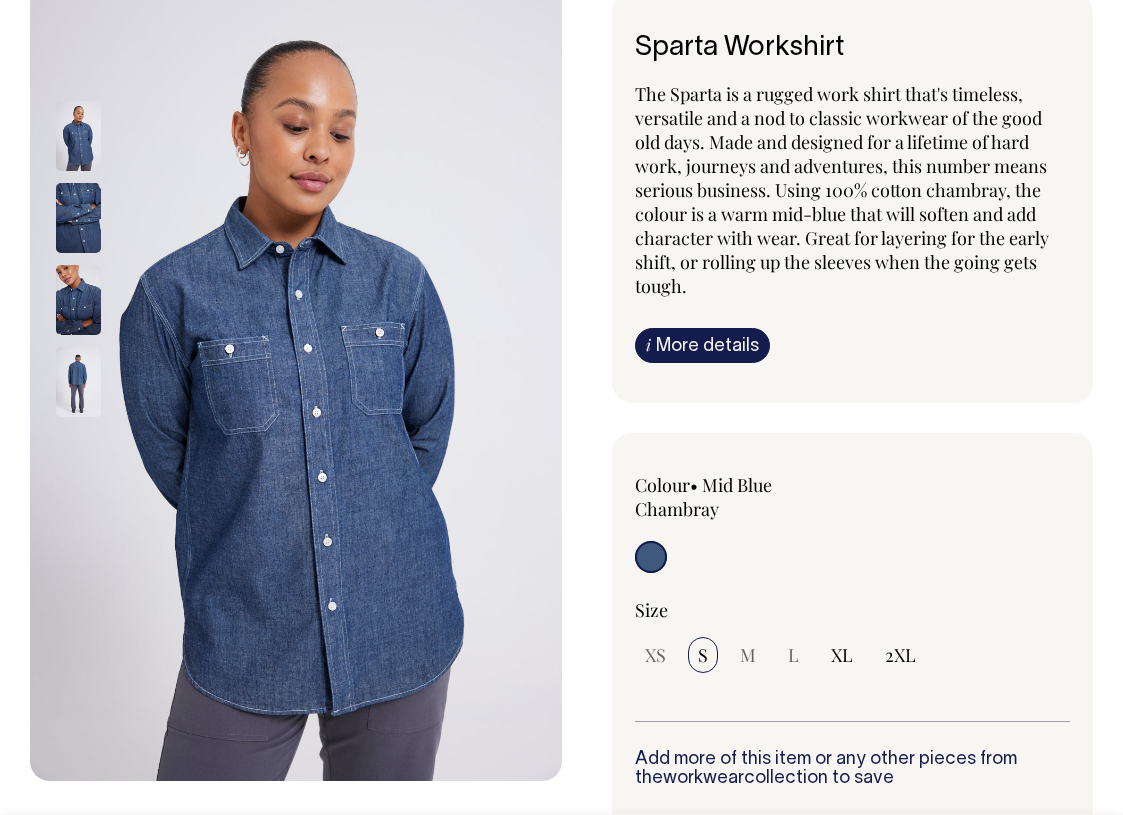 click at bounding box center (105, 136) 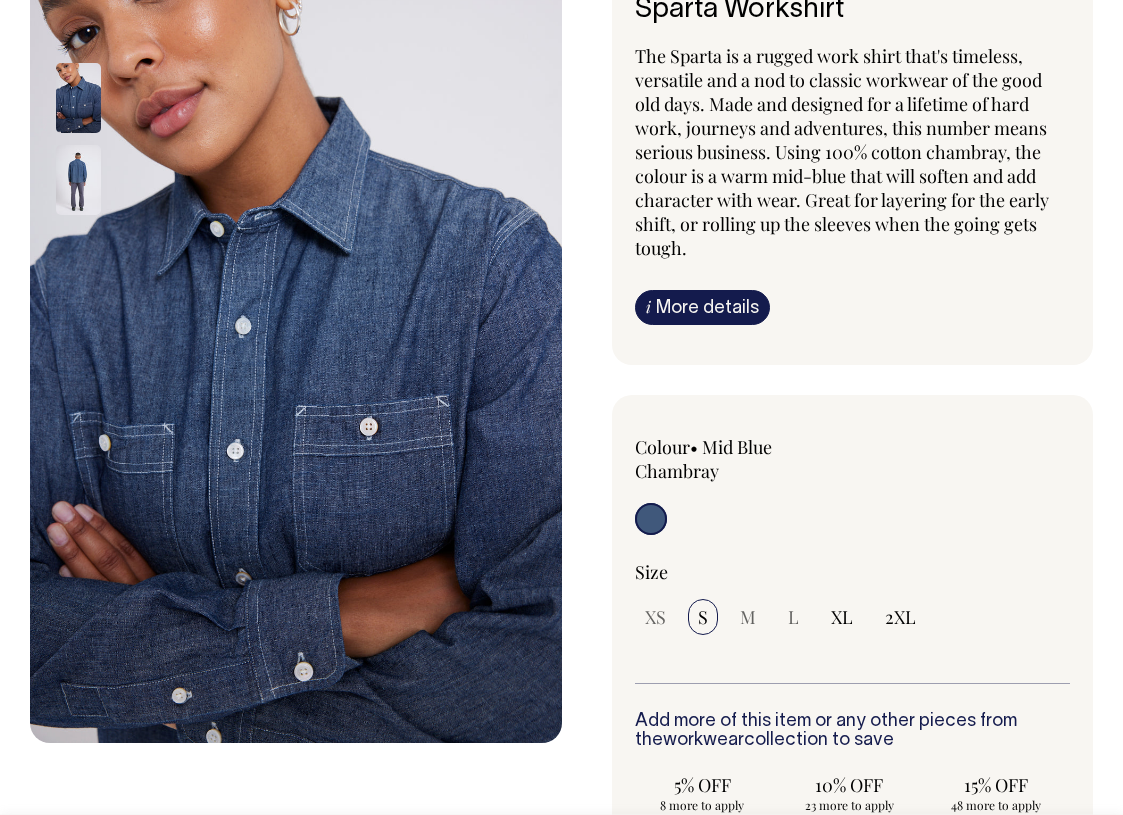 scroll, scrollTop: 162, scrollLeft: 0, axis: vertical 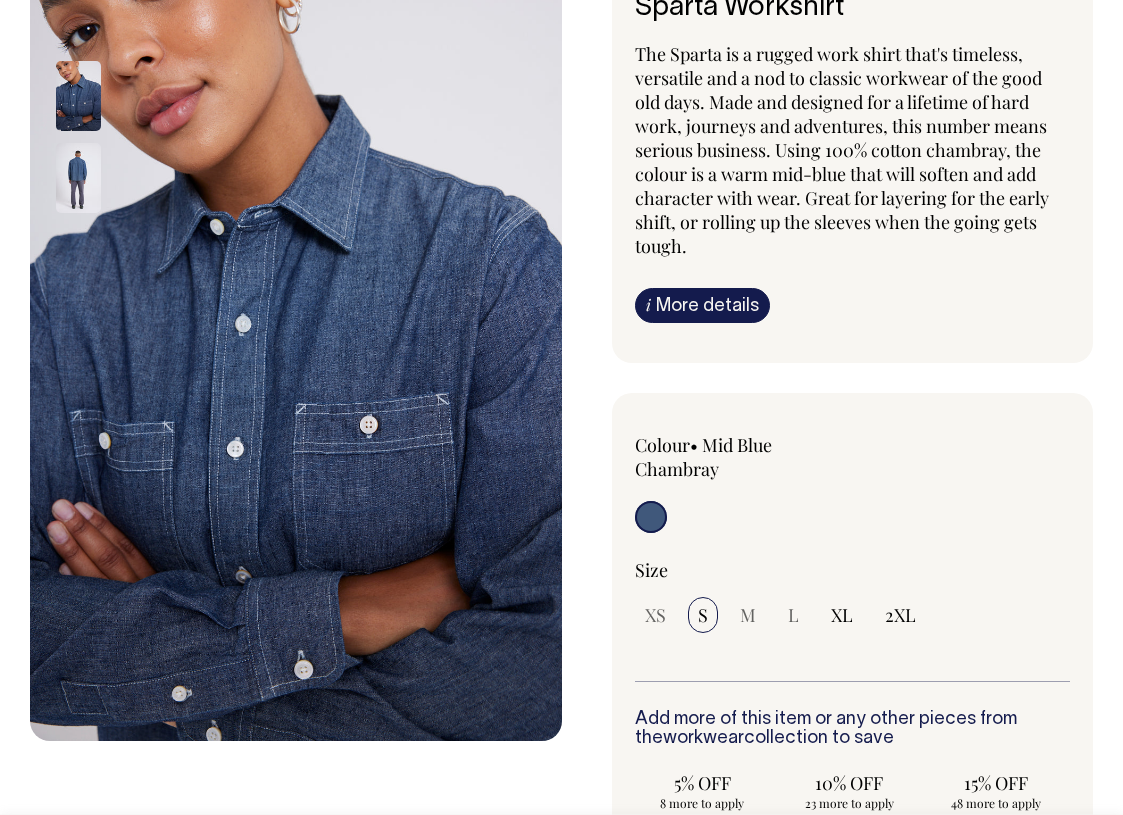 click at bounding box center (78, 96) 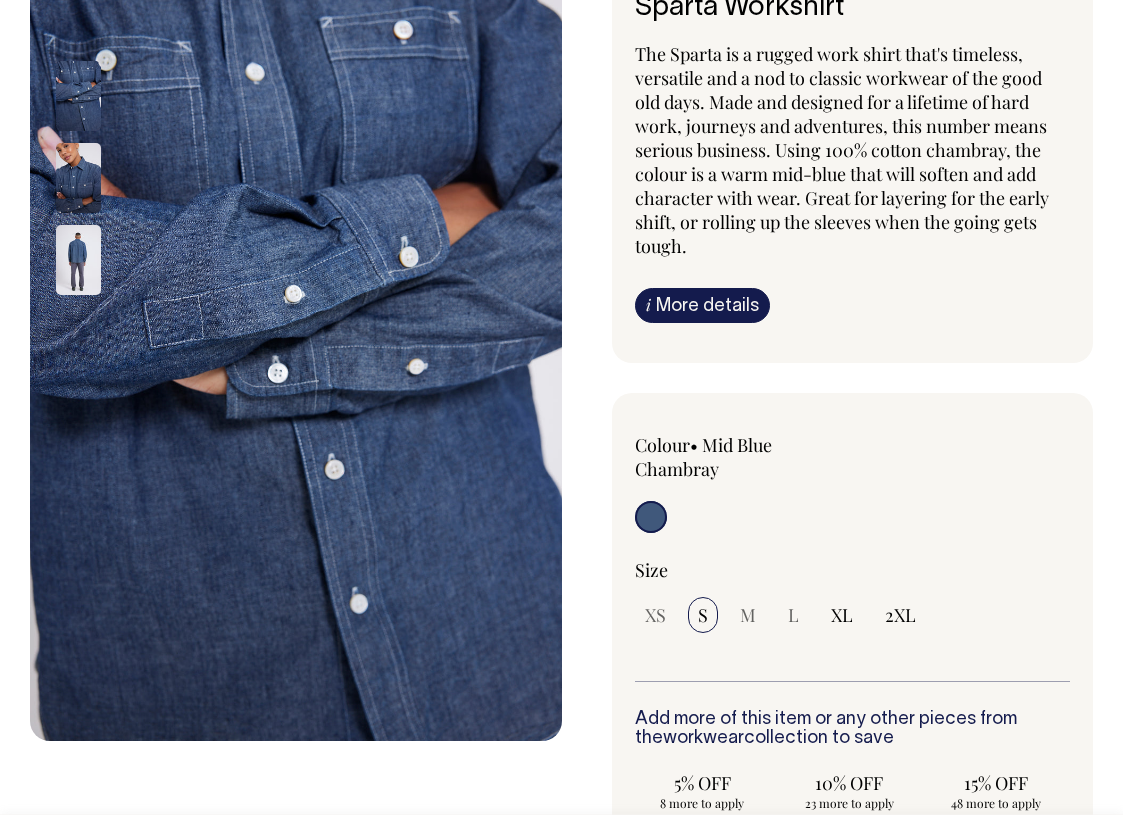 click at bounding box center [78, 96] 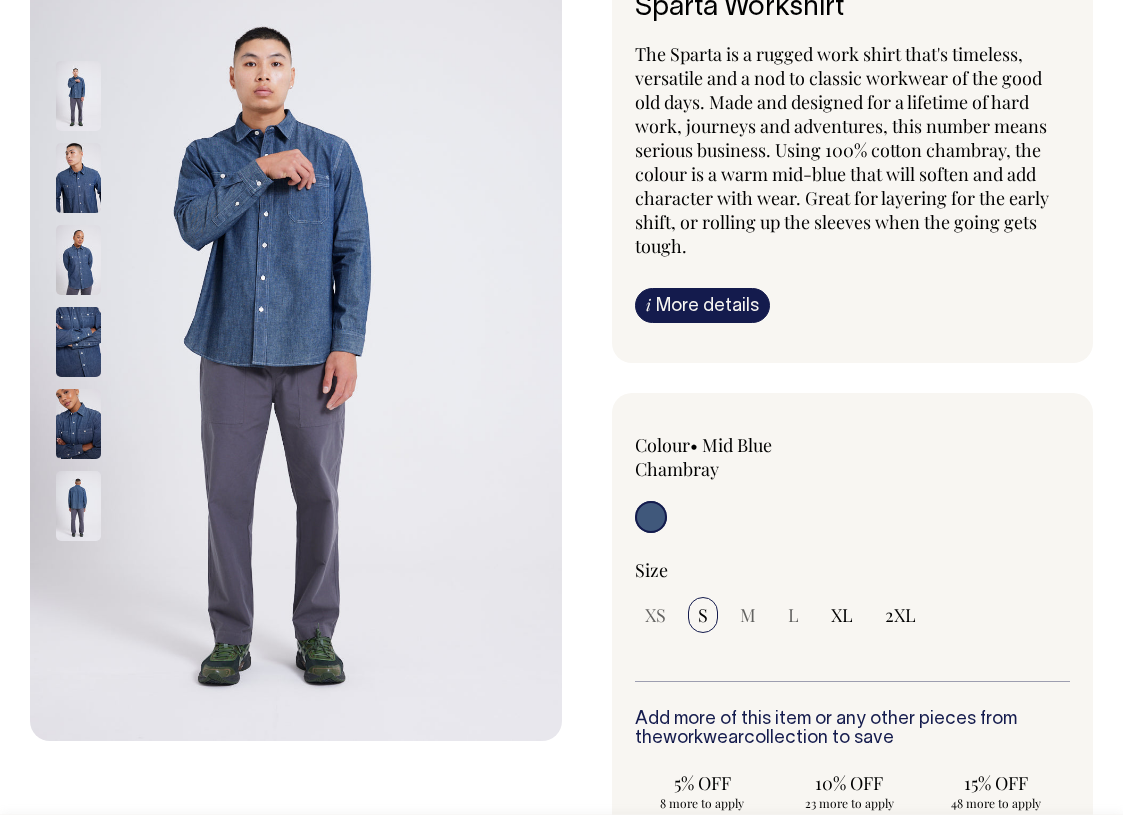 click at bounding box center [78, 96] 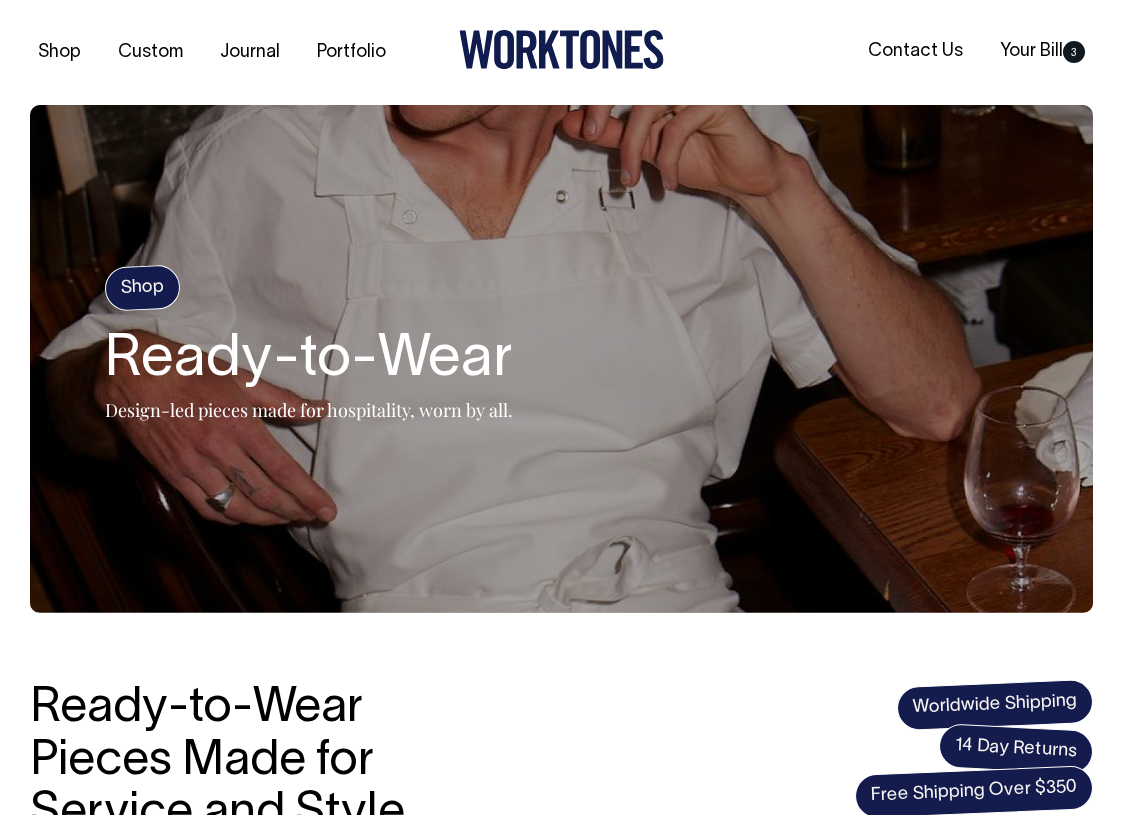 scroll, scrollTop: 0, scrollLeft: 0, axis: both 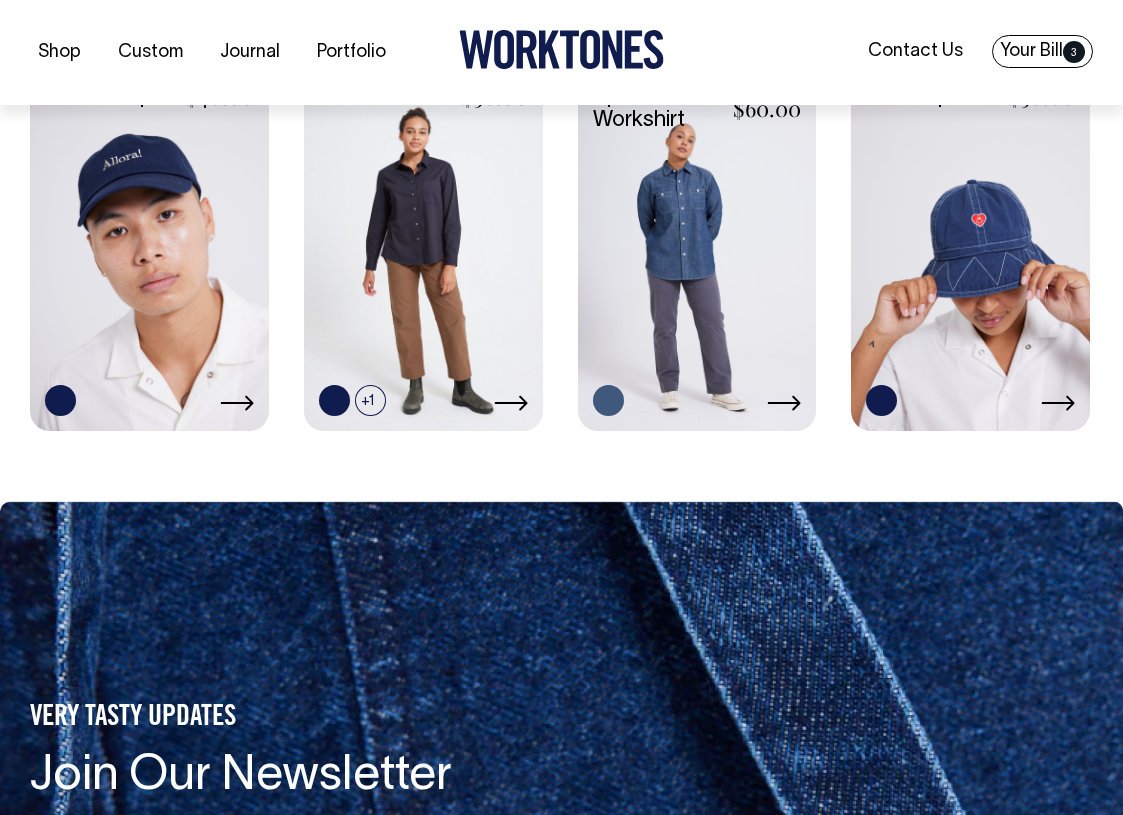 click on "Your Bill
3" at bounding box center (1042, 51) 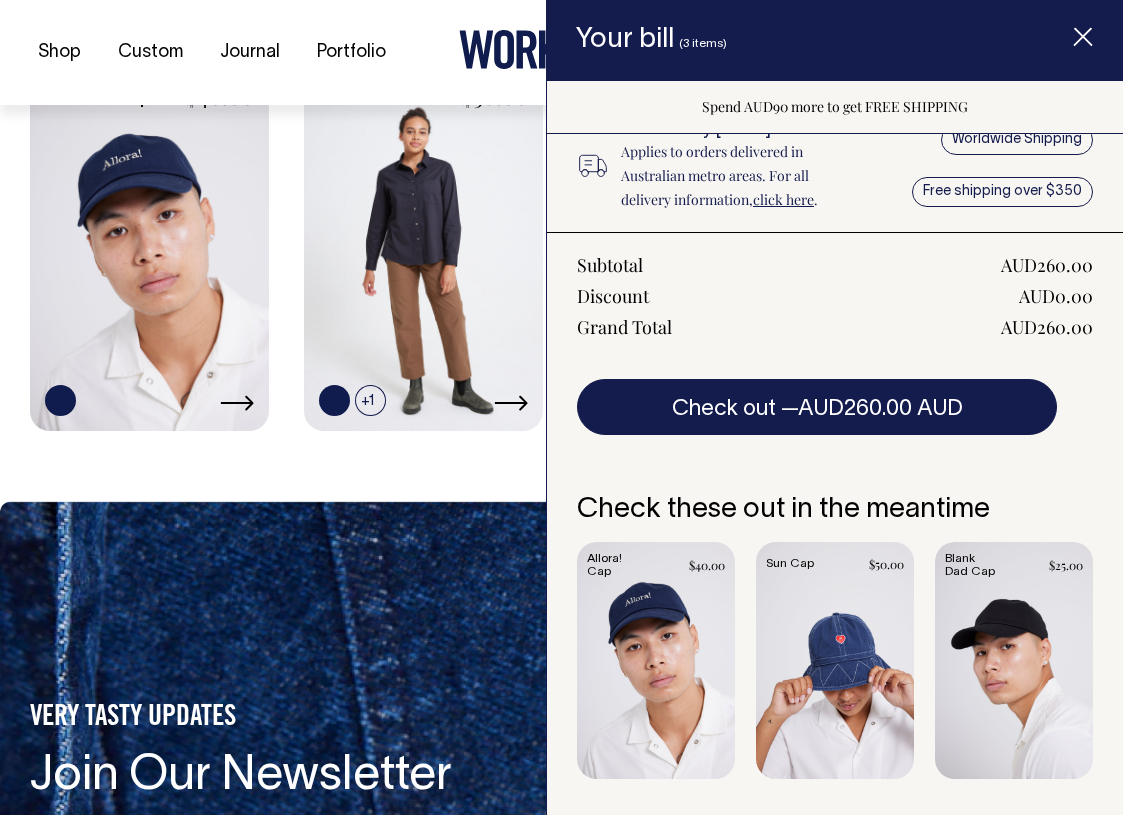 scroll, scrollTop: 624, scrollLeft: 0, axis: vertical 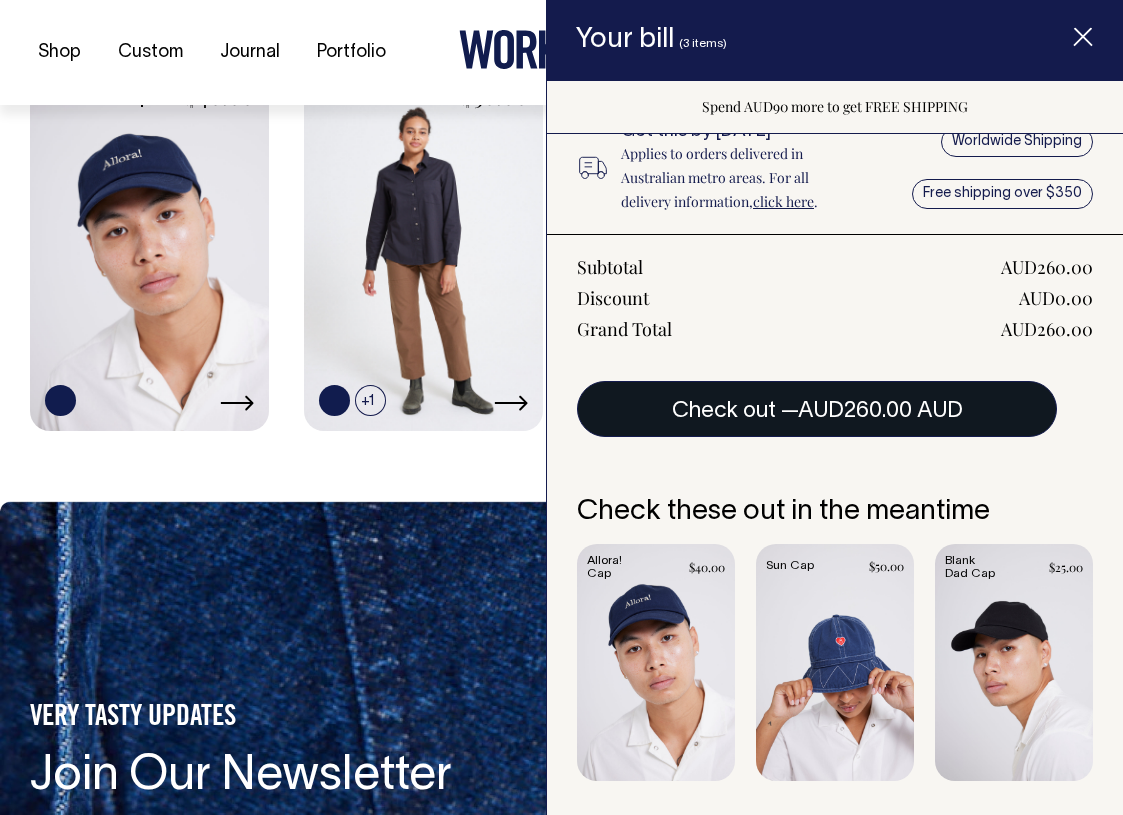 click on "Check out —  AUD260.00 AUD" at bounding box center (817, 409) 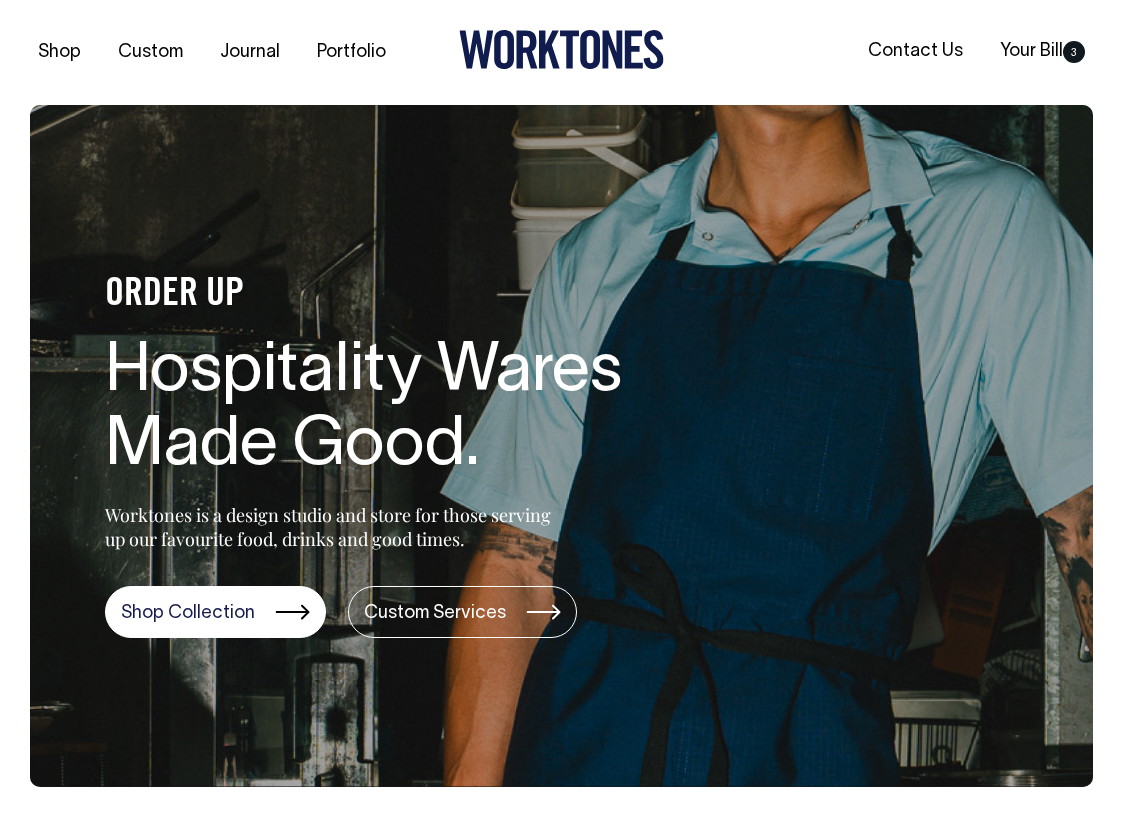 scroll, scrollTop: 0, scrollLeft: 0, axis: both 